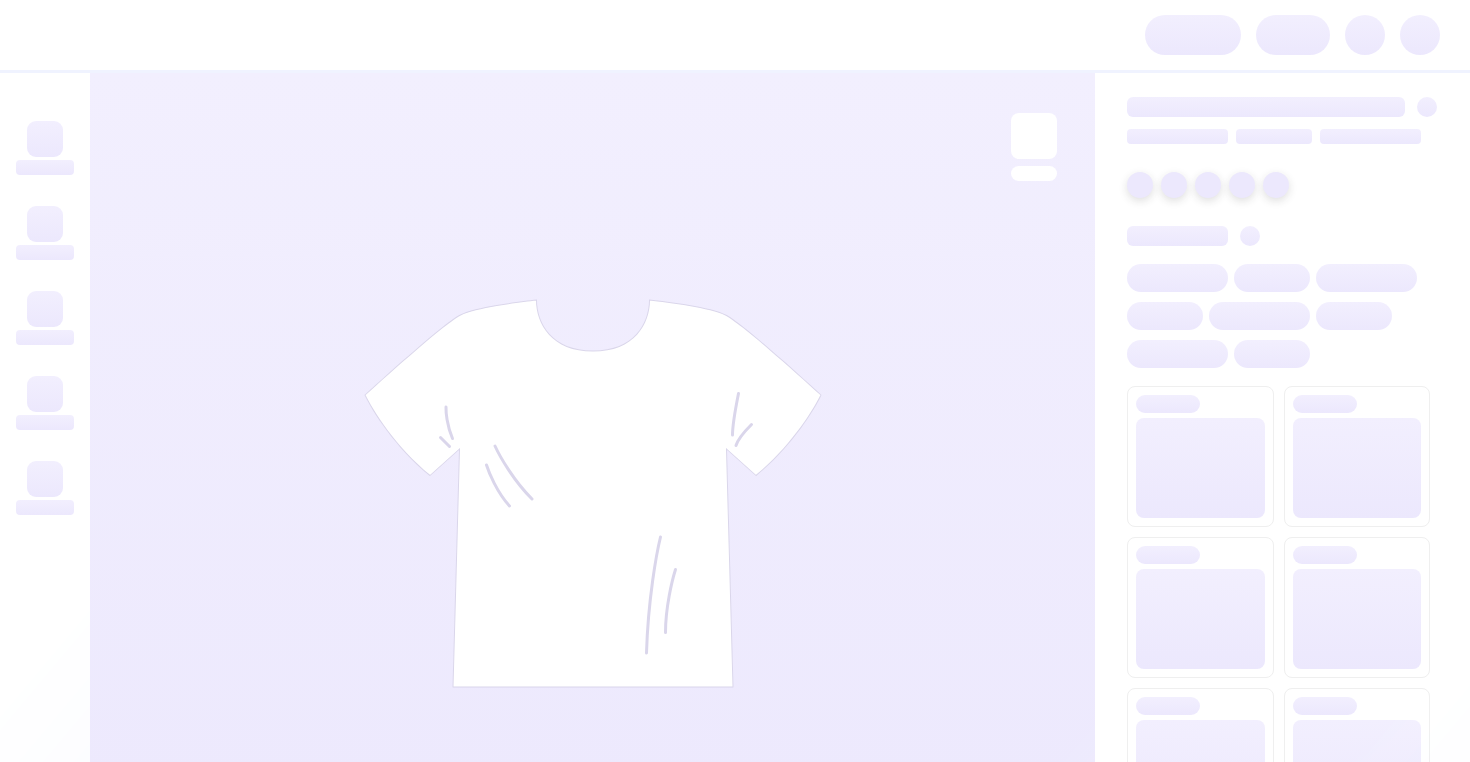 scroll, scrollTop: 0, scrollLeft: 0, axis: both 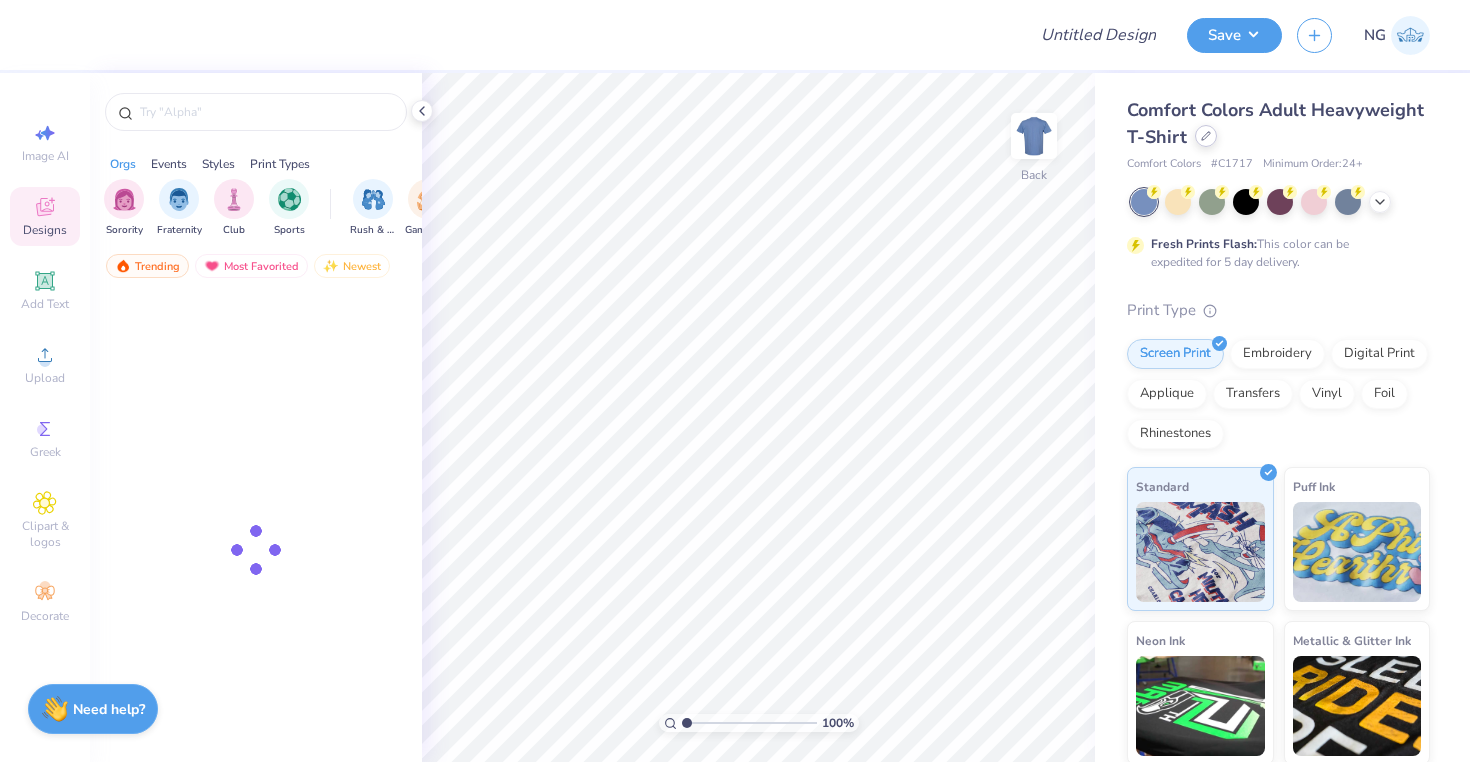 click at bounding box center (1206, 136) 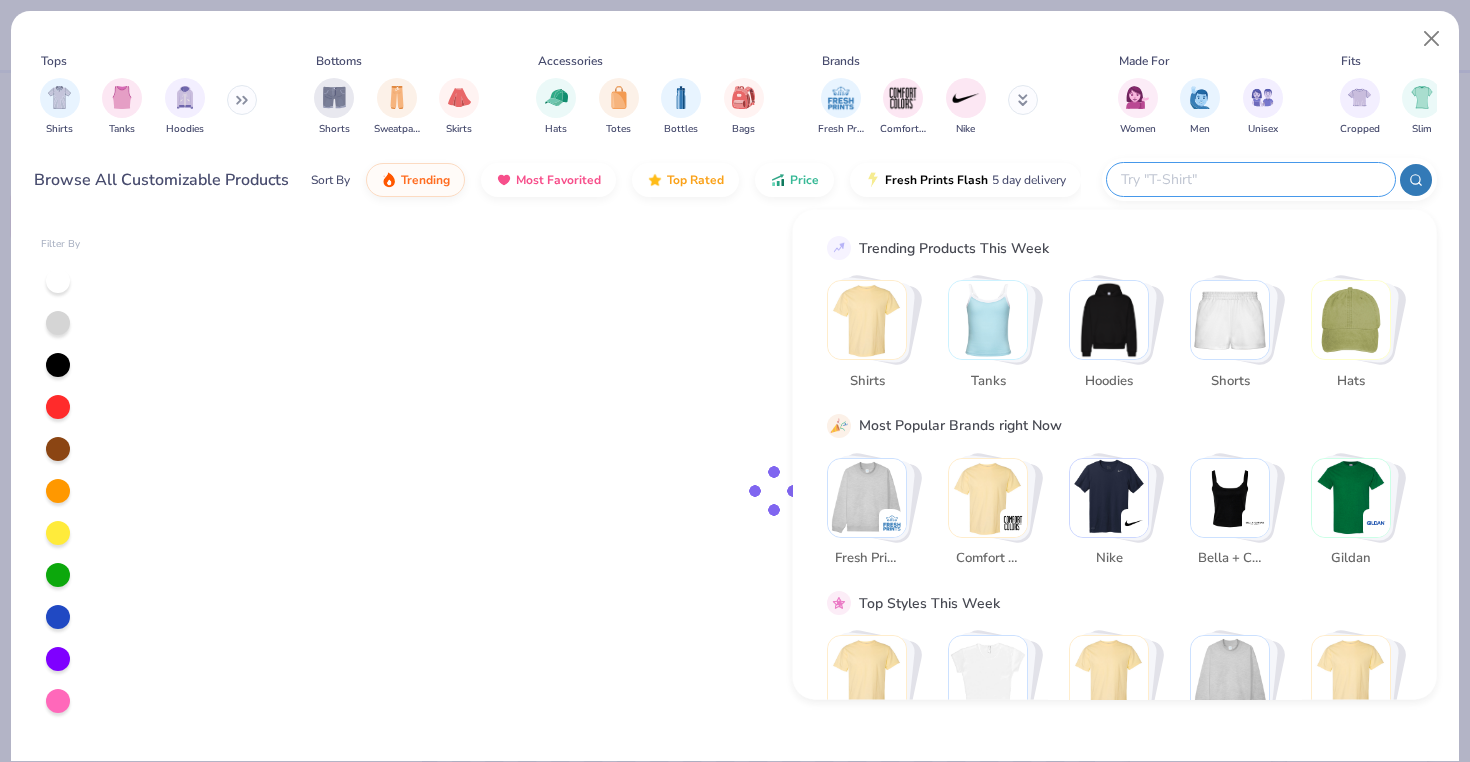 click at bounding box center (1250, 179) 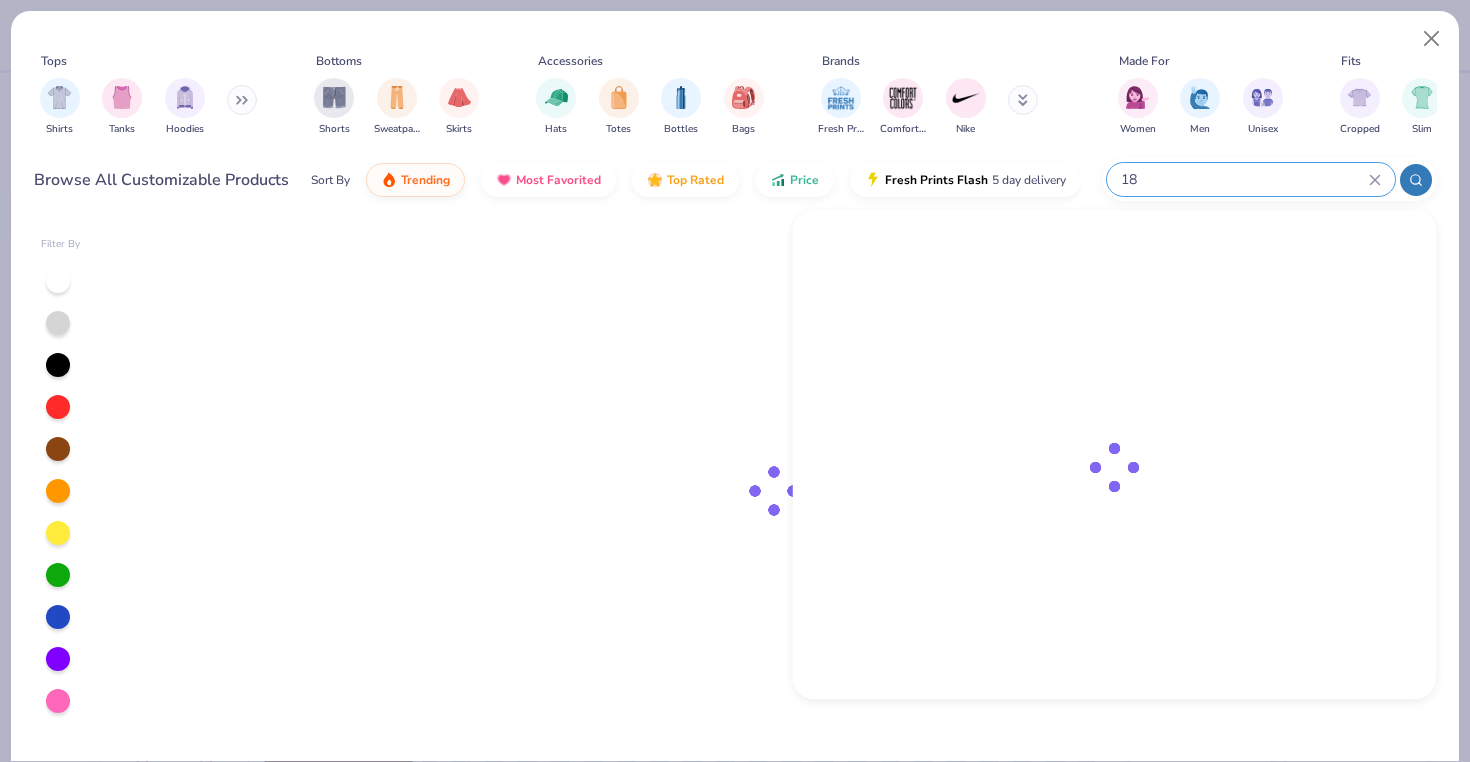 type on "1" 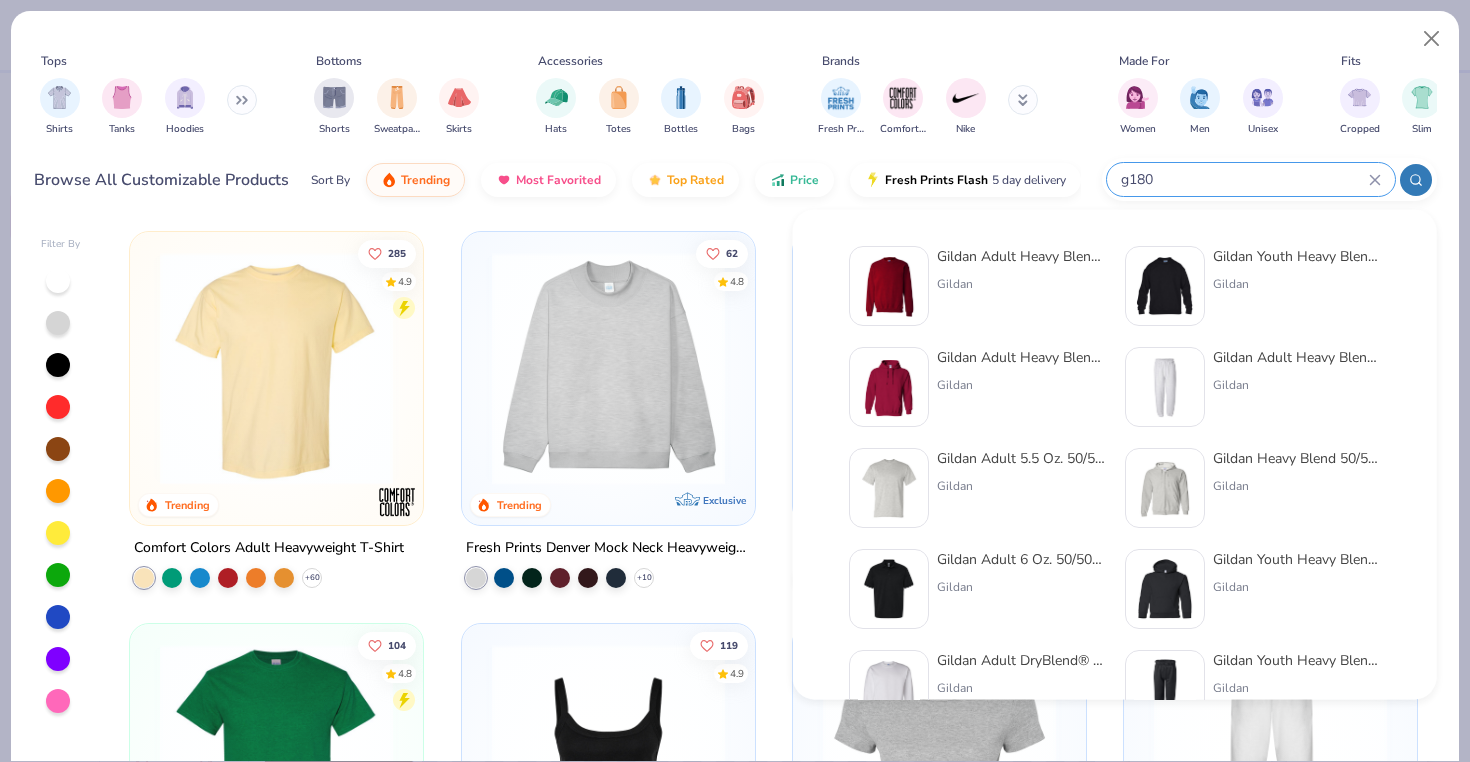type on "g180" 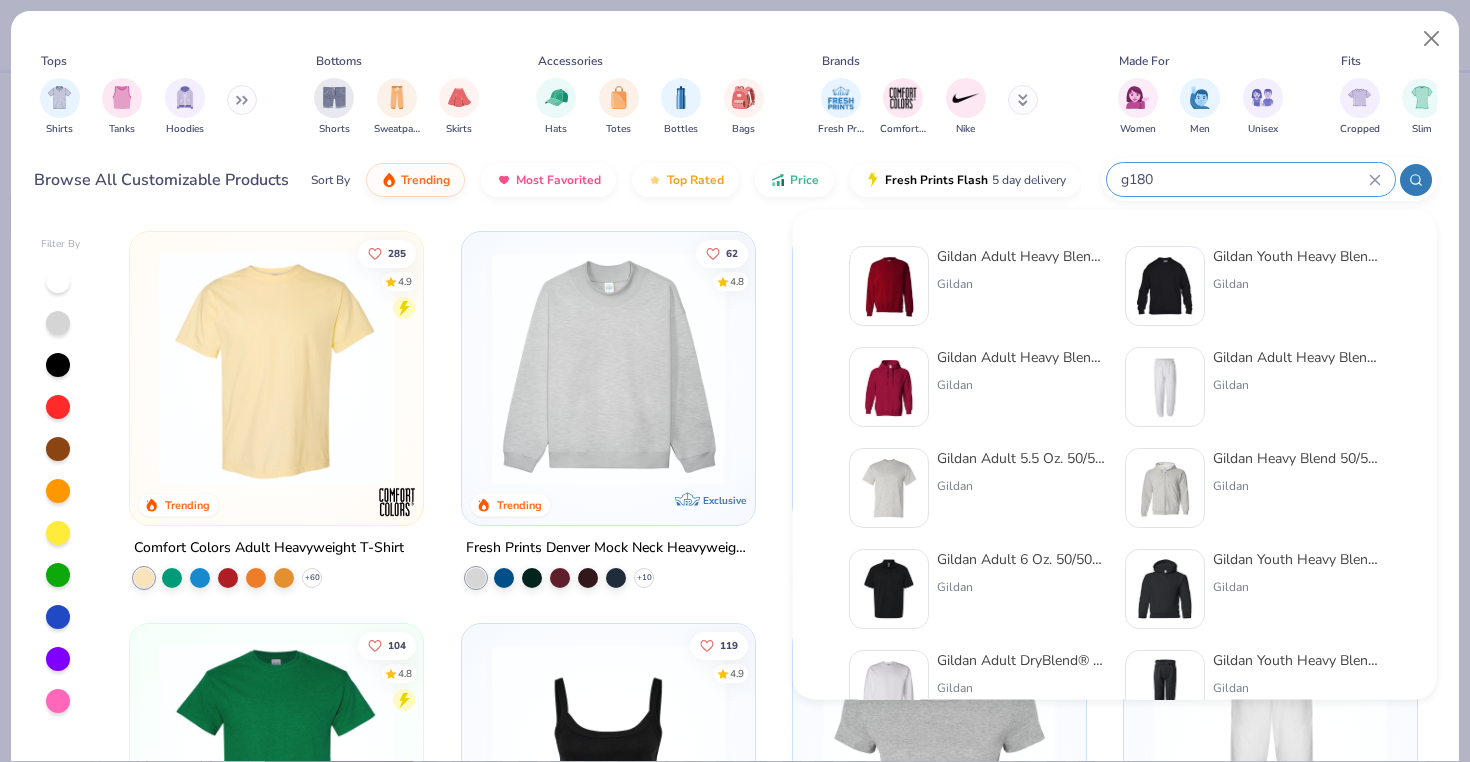 click on "Gildan" at bounding box center [1021, 385] 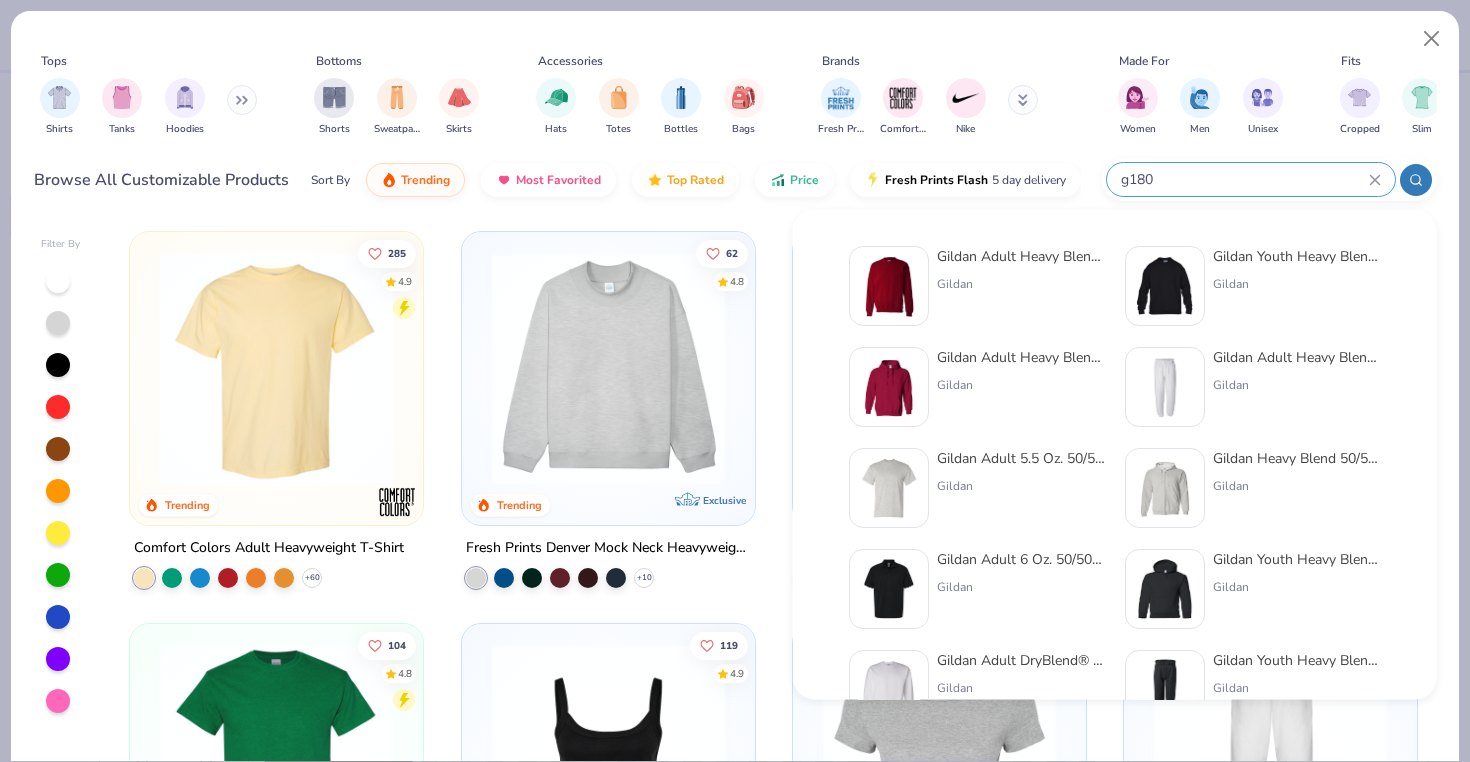 type 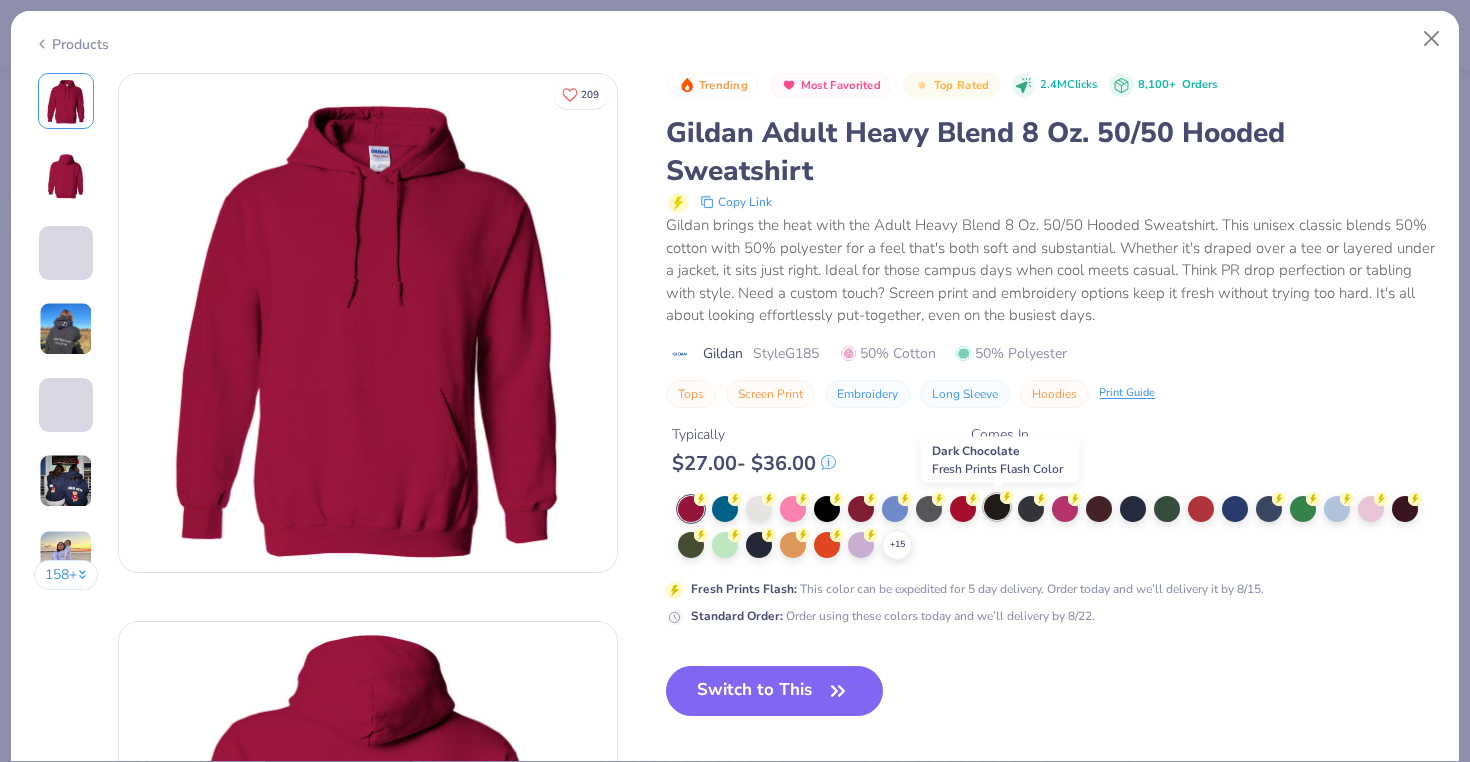 click at bounding box center (997, 507) 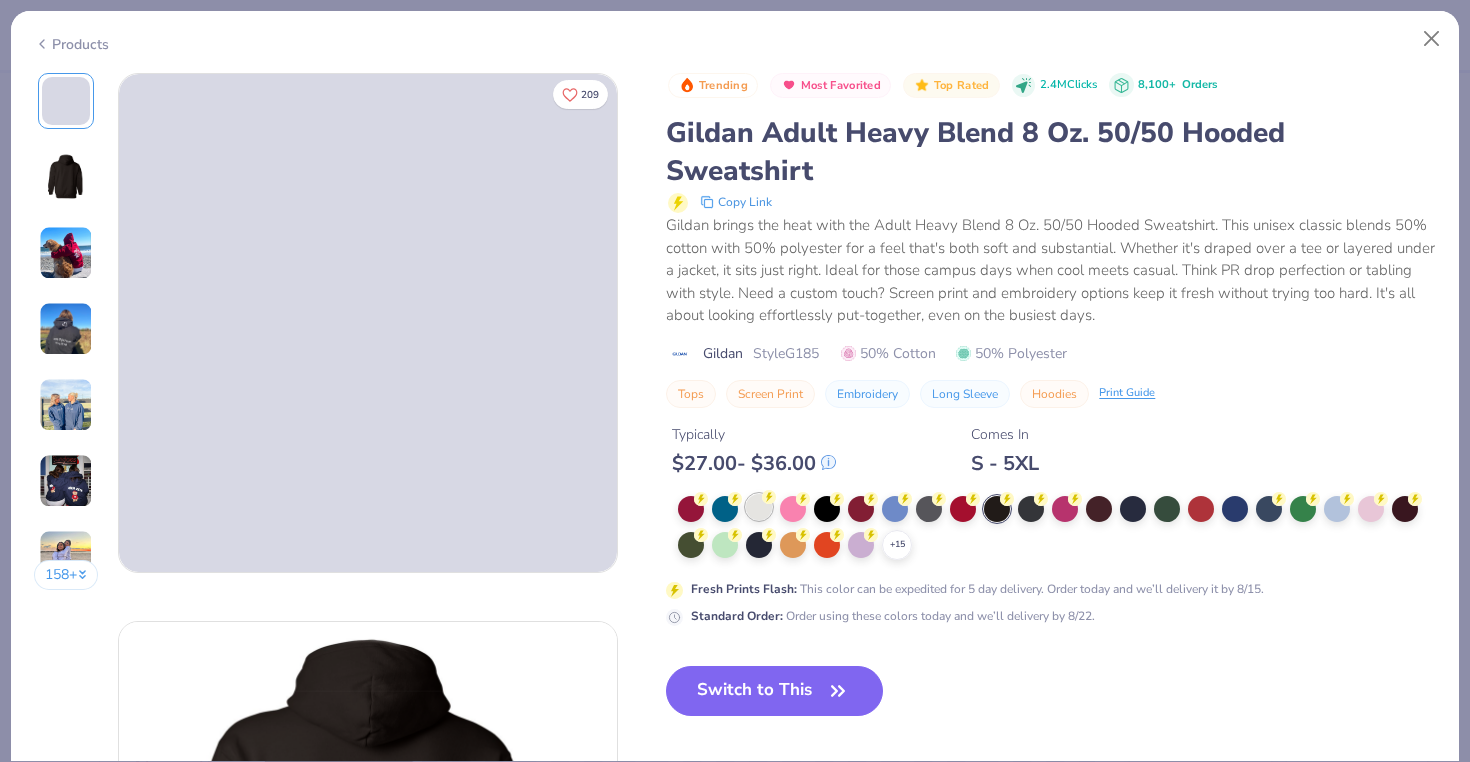 click at bounding box center (759, 507) 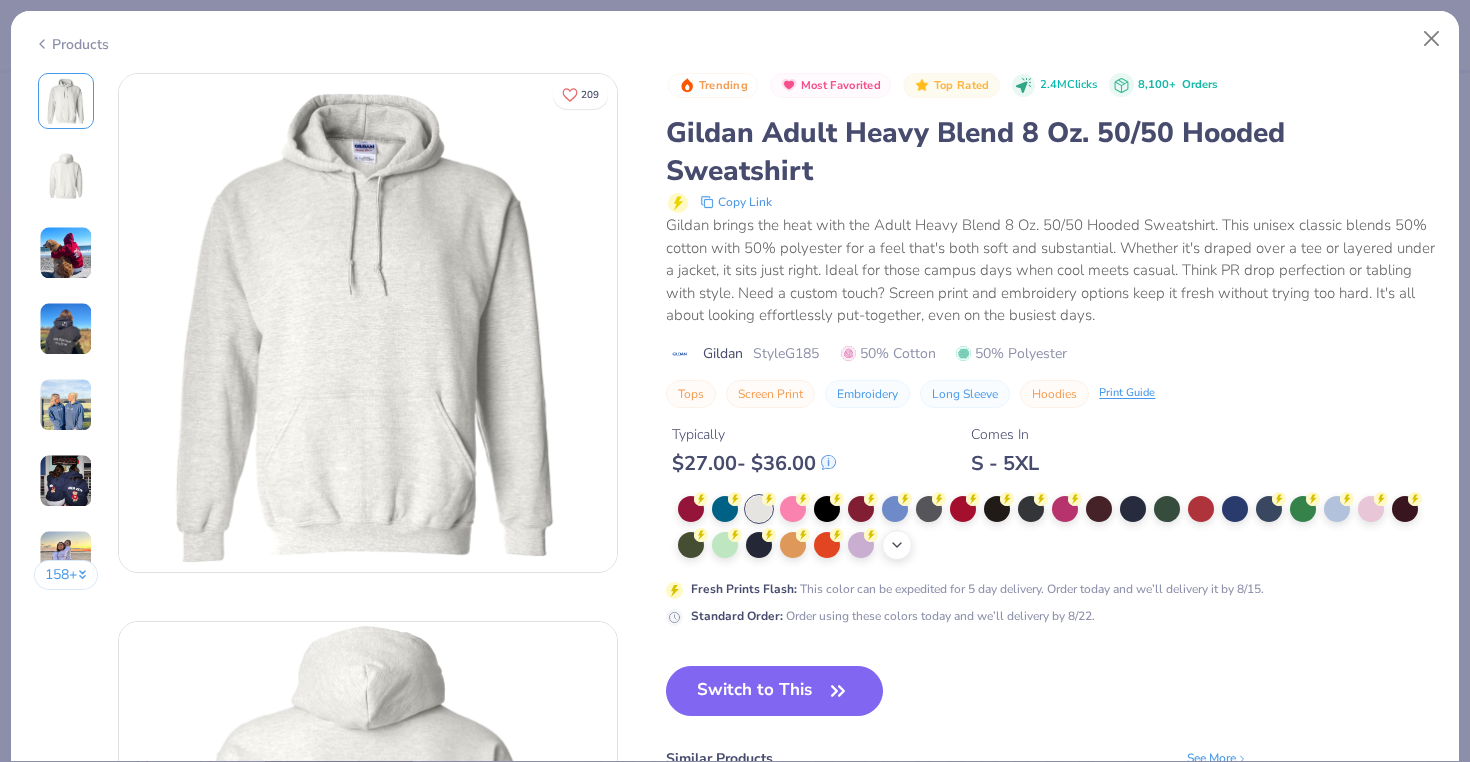 click 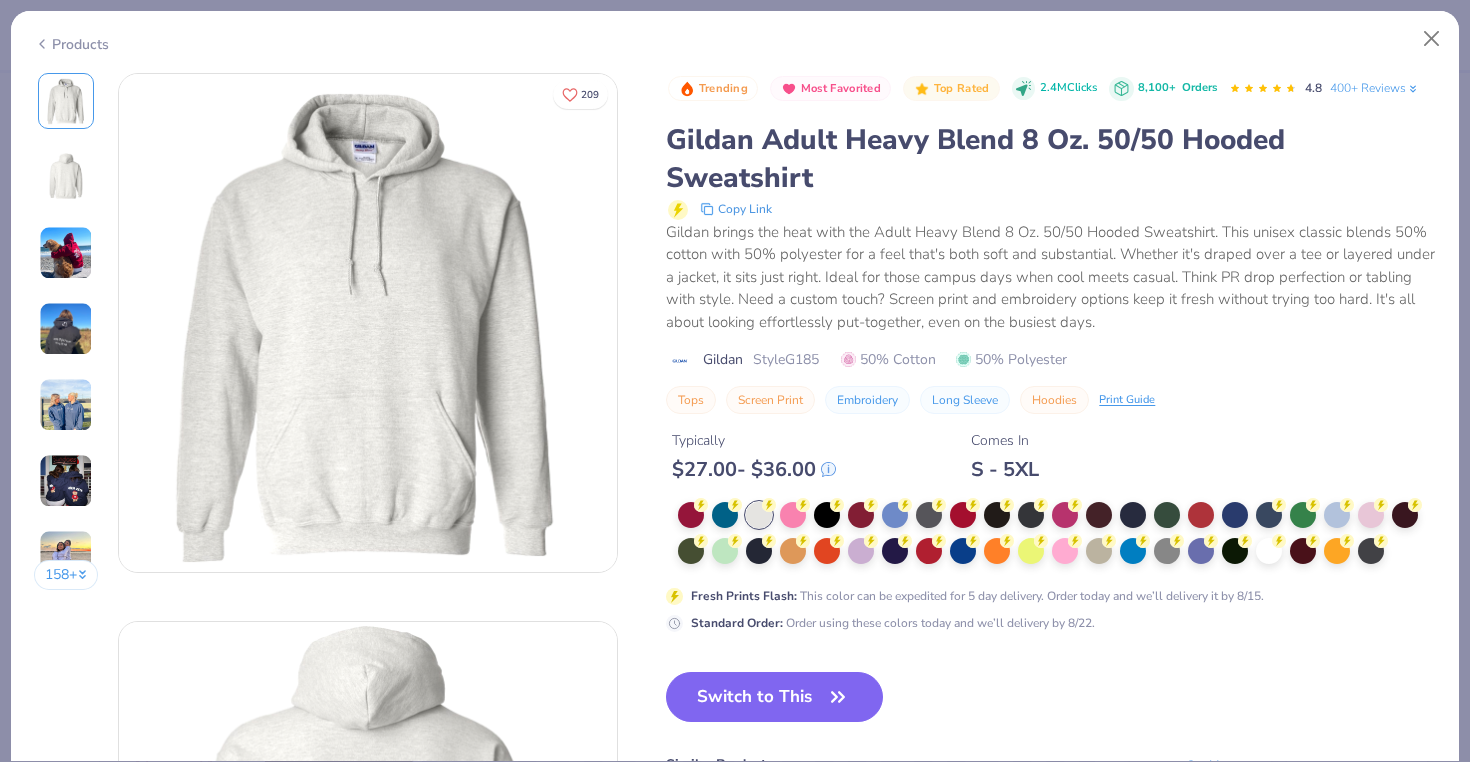 click at bounding box center (1057, 534) 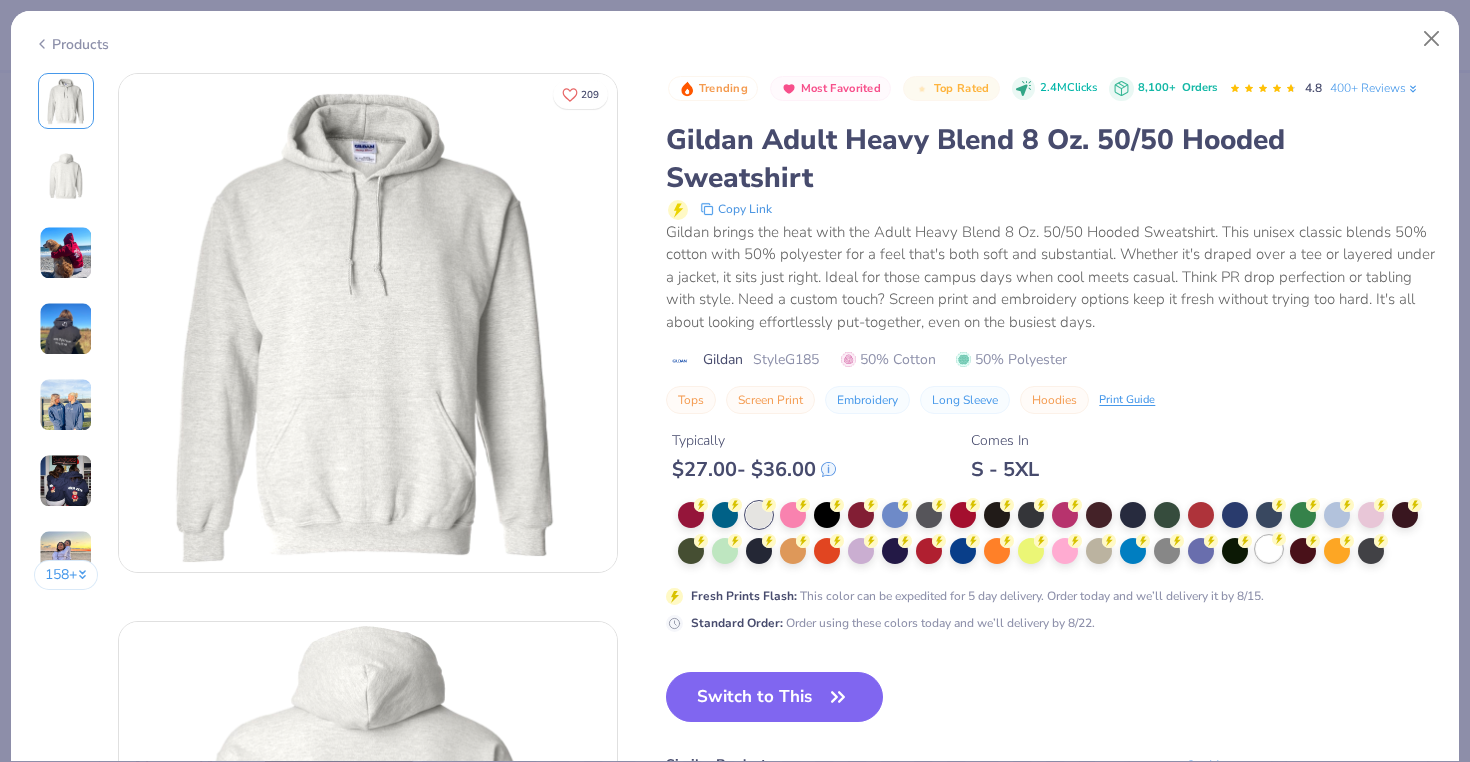 click at bounding box center (1269, 549) 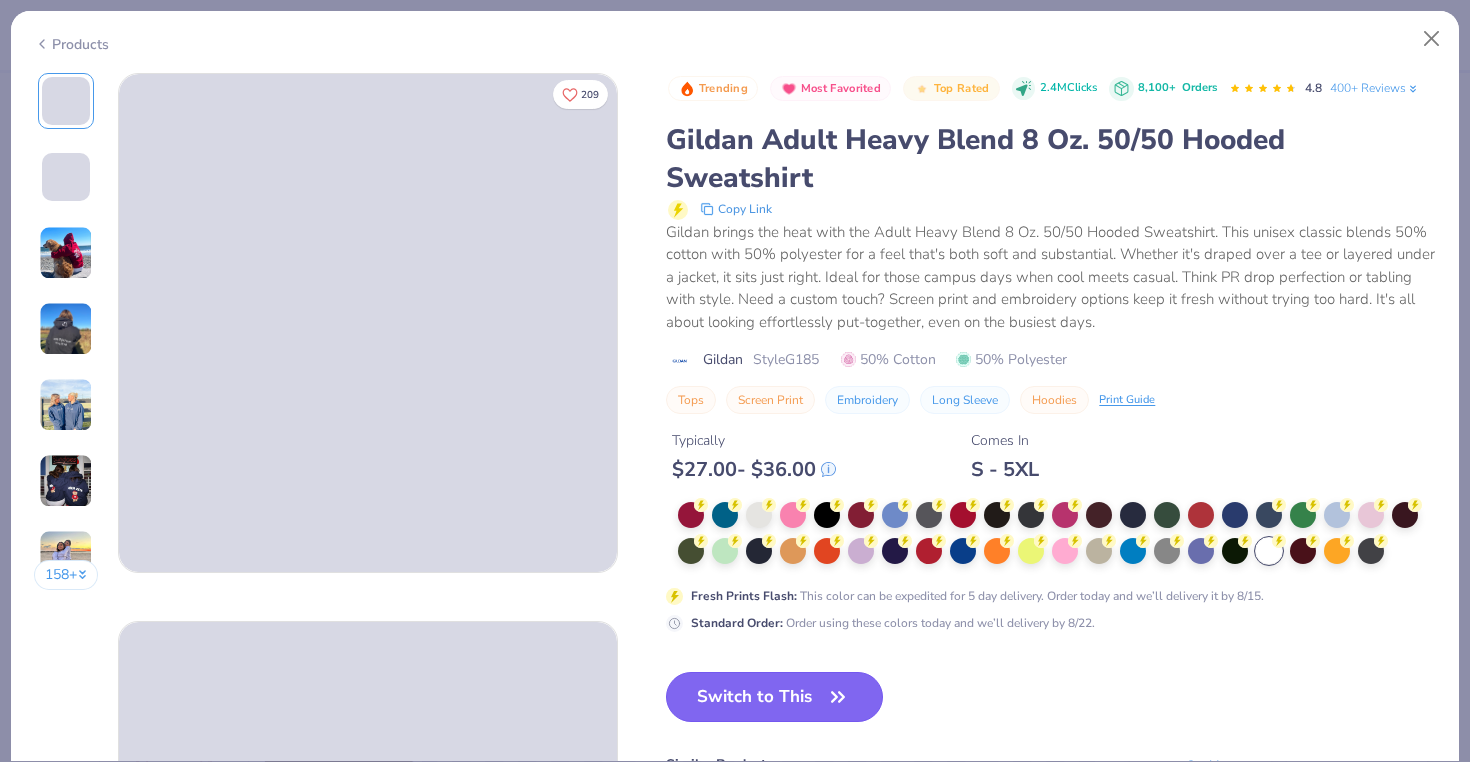 click on "Switch to This" at bounding box center (774, 697) 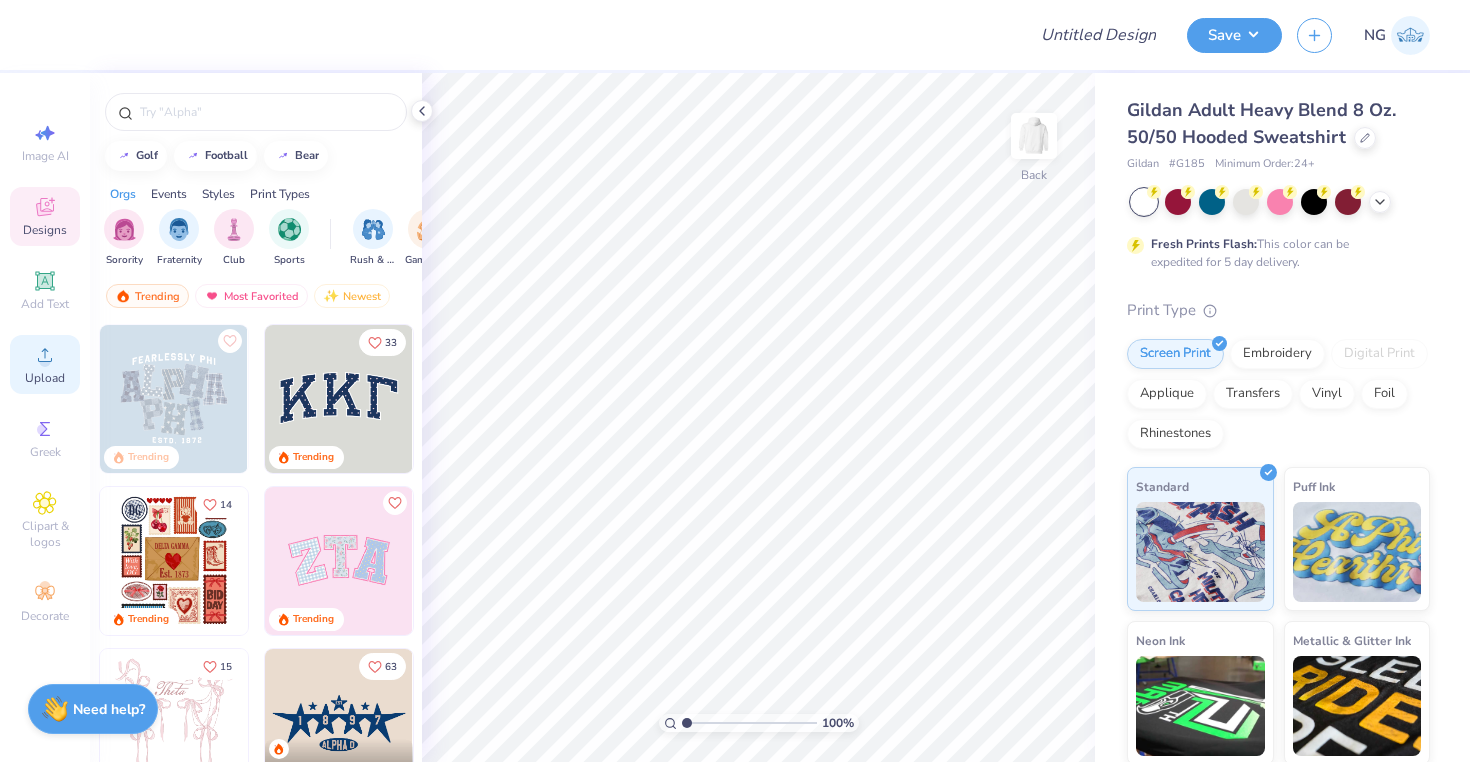 click on "Upload" at bounding box center (45, 378) 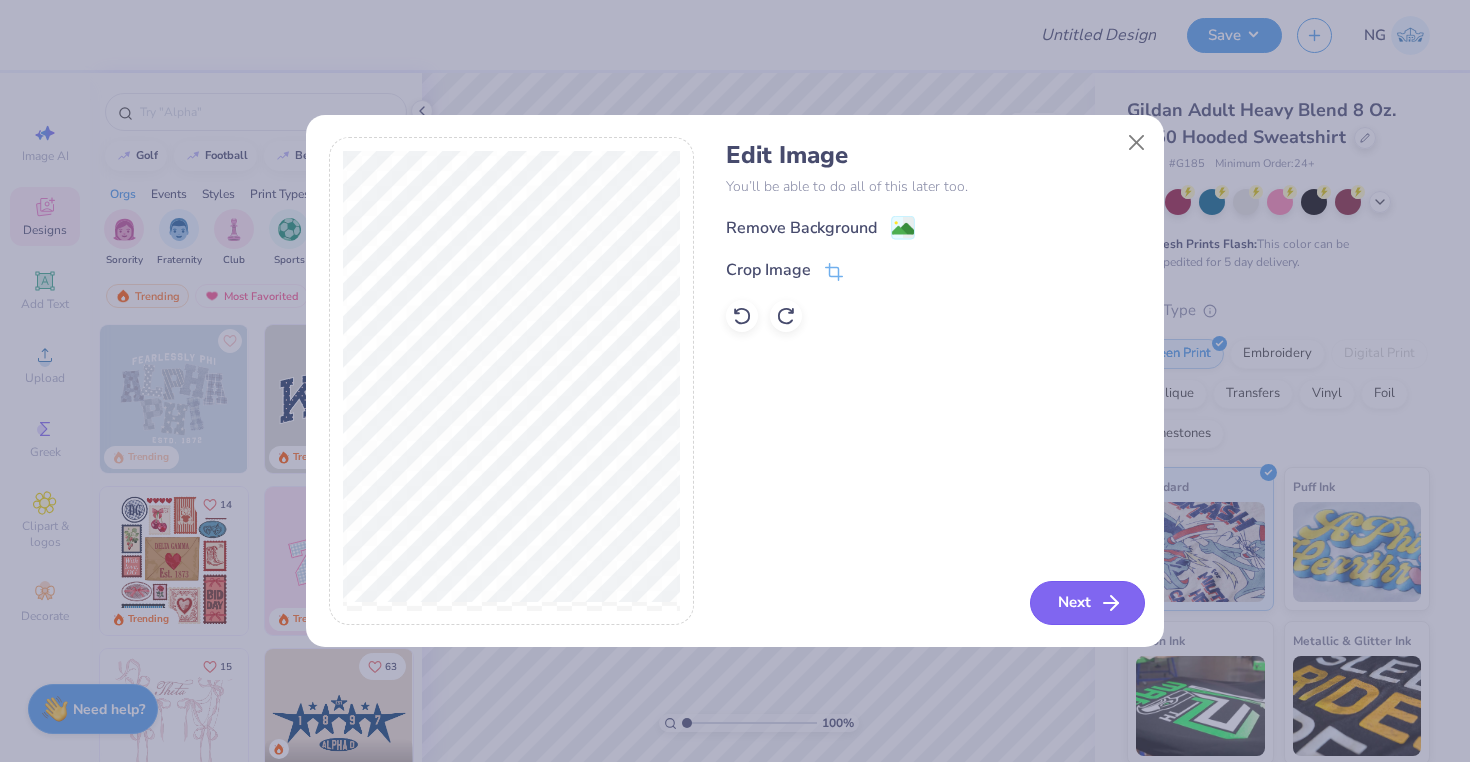 click on "Edit Image You’ll be able to do all of this later too. Remove Background Crop Image Next" at bounding box center (933, 381) 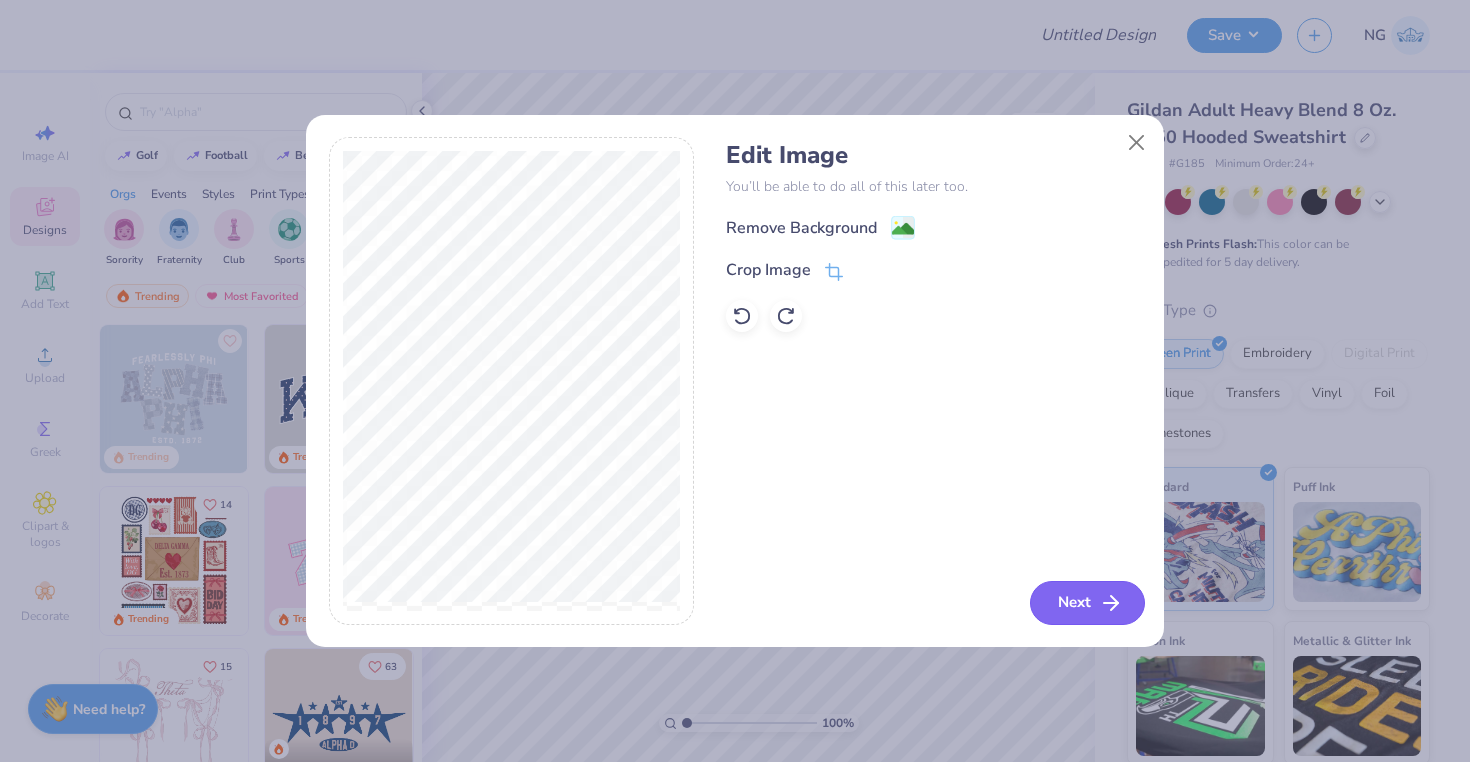 click on "Next" at bounding box center [1087, 603] 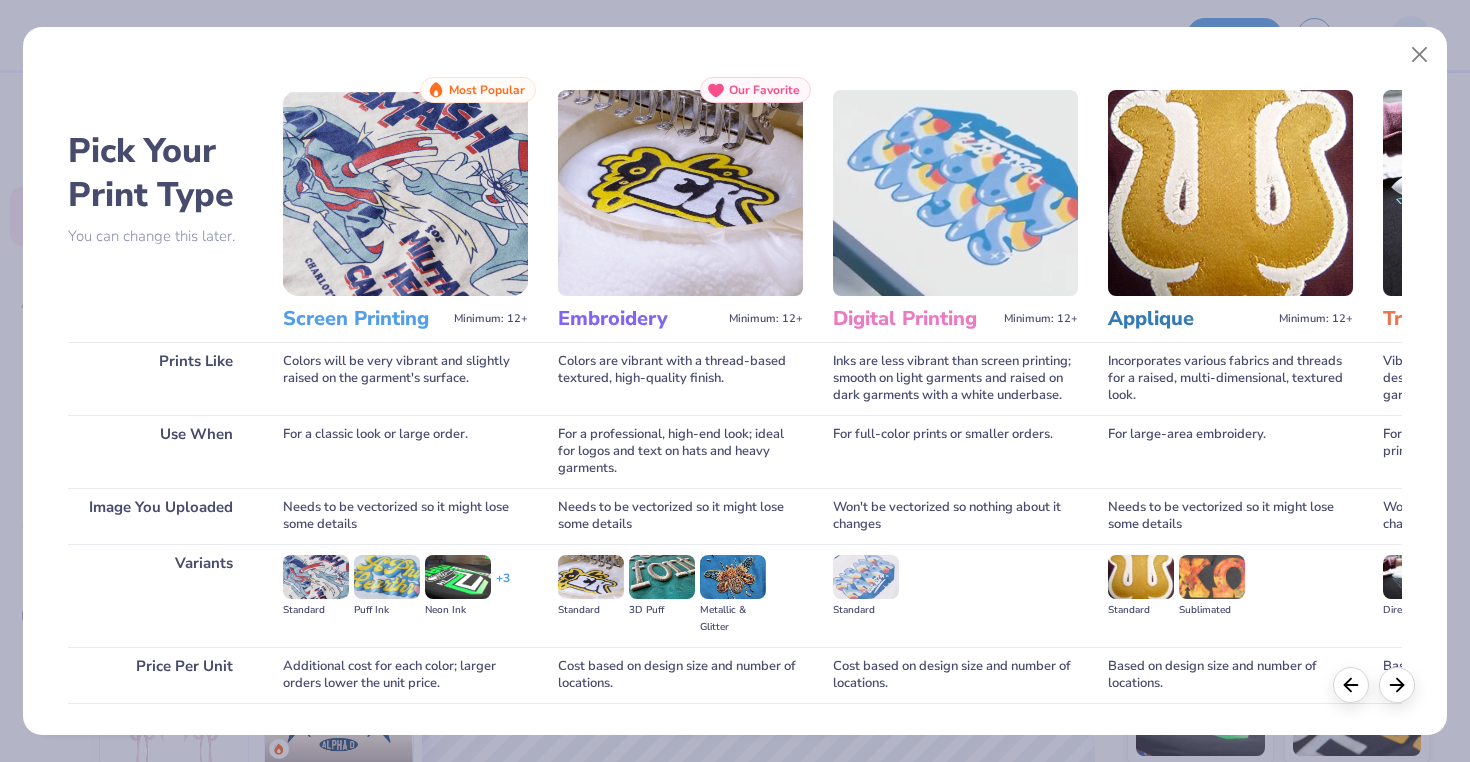 scroll, scrollTop: 135, scrollLeft: 0, axis: vertical 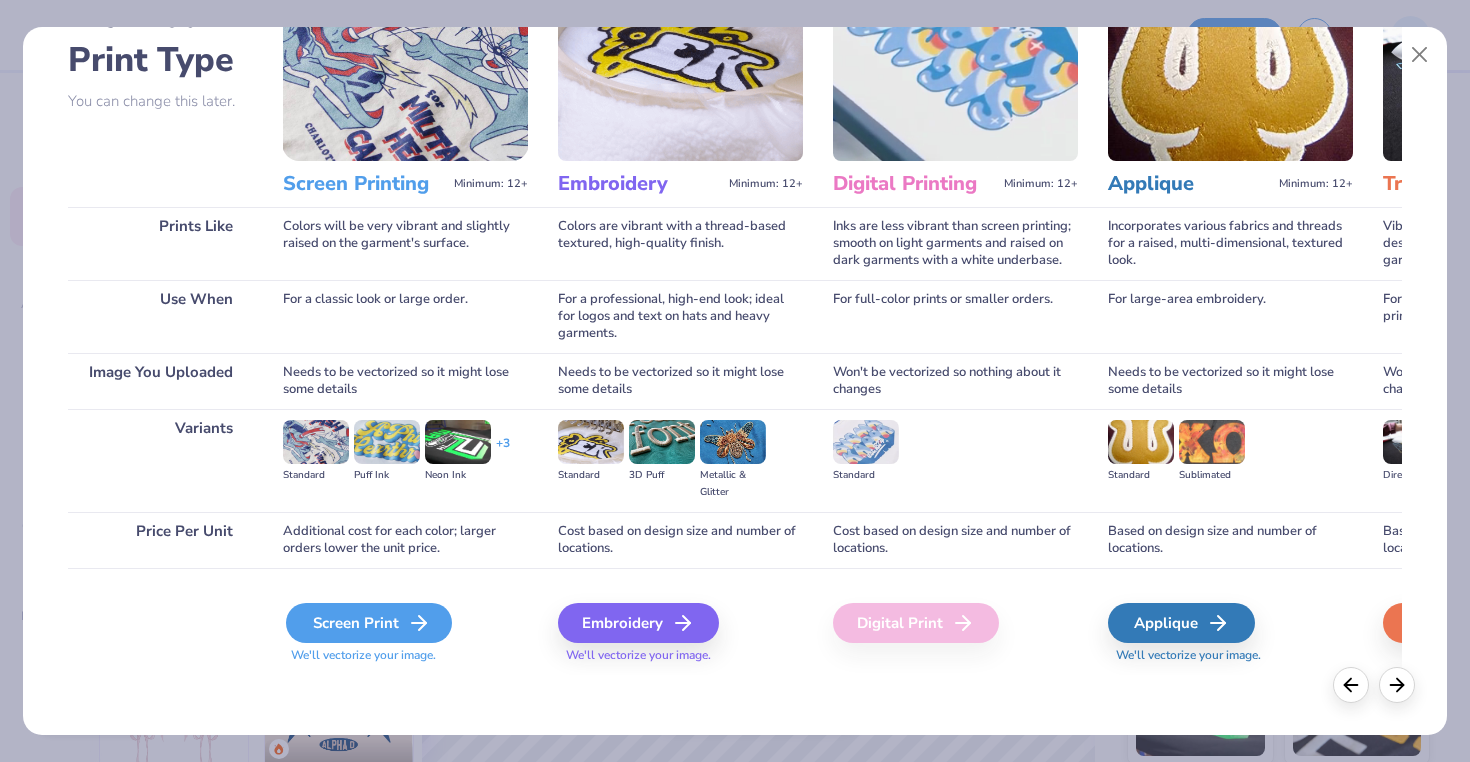click on "Screen Print" at bounding box center (369, 623) 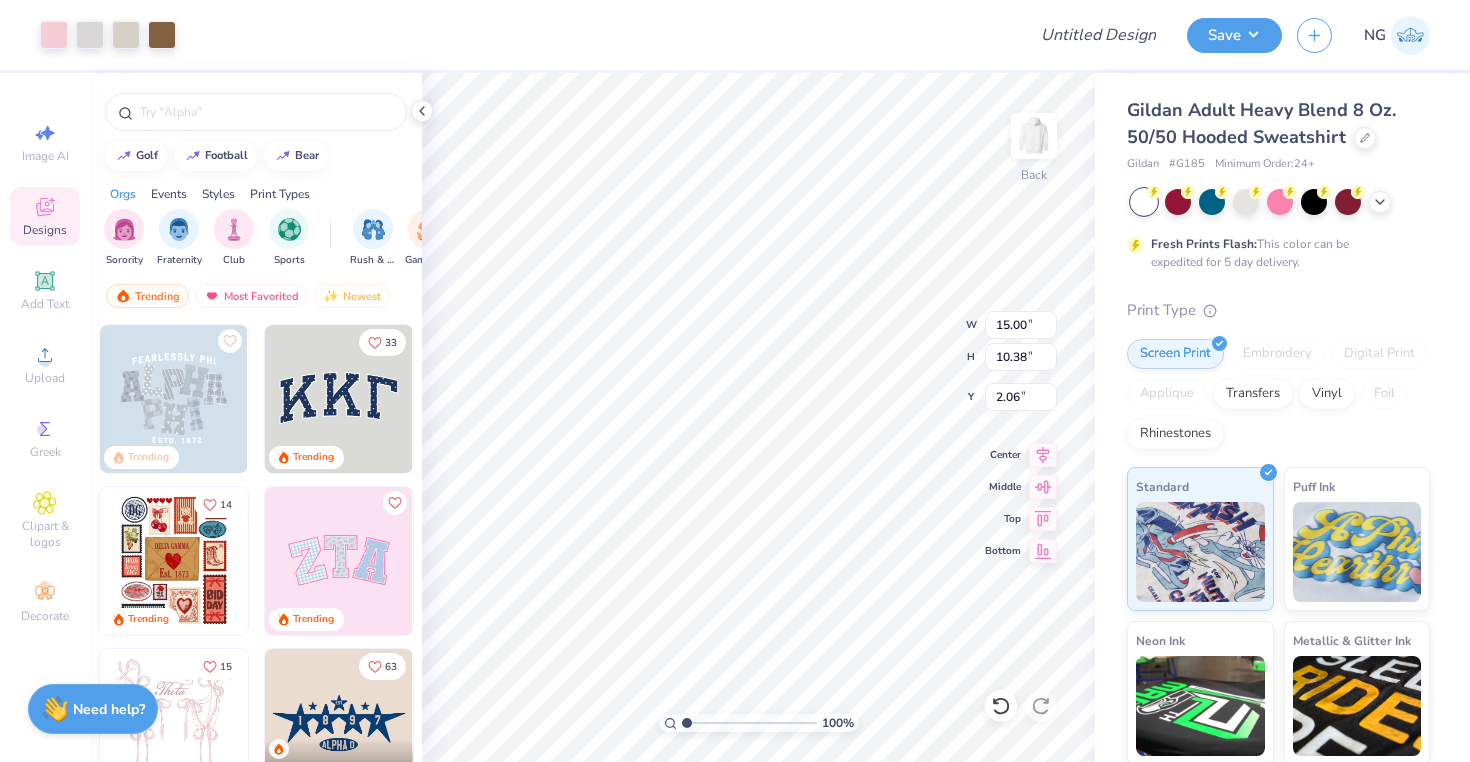 type on "11.50" 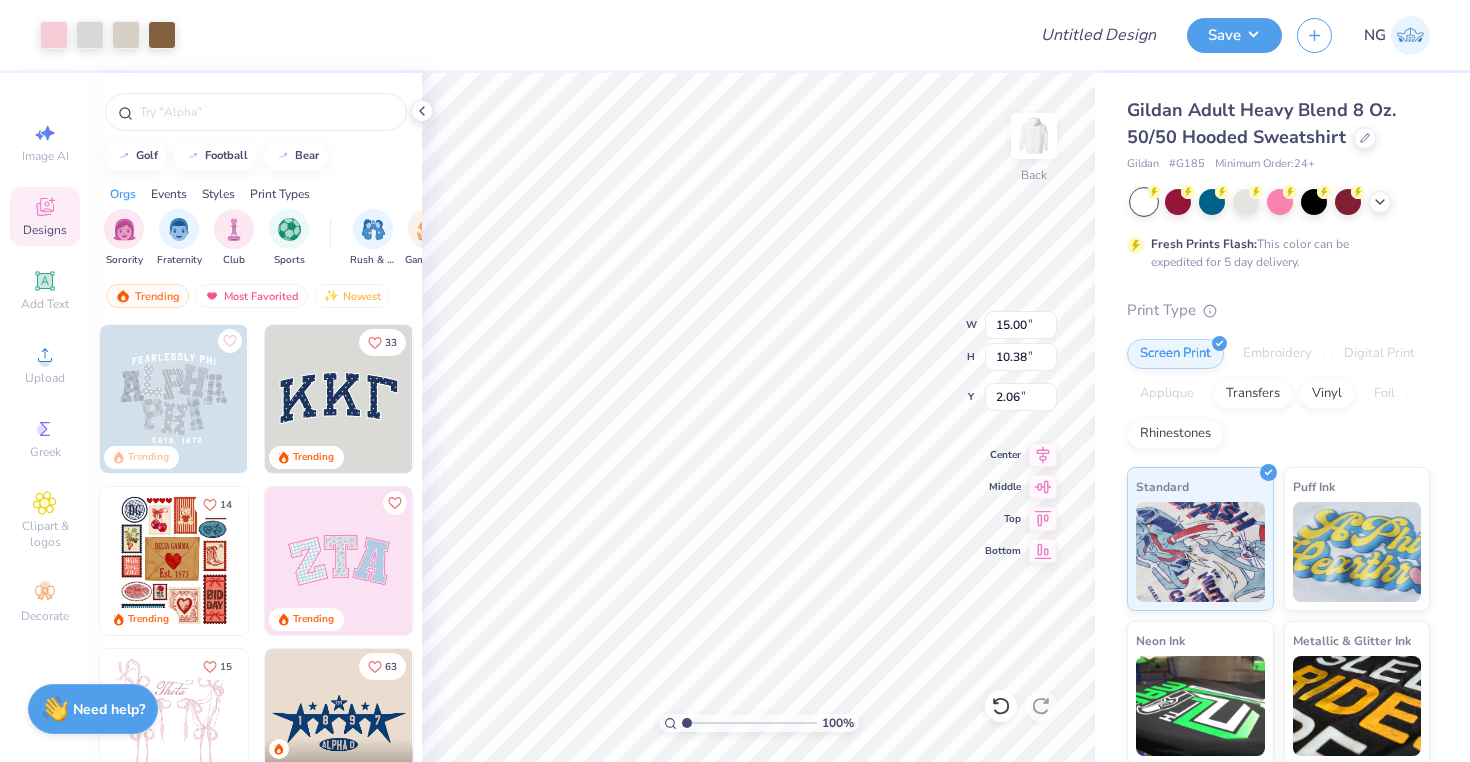 type on "7.97" 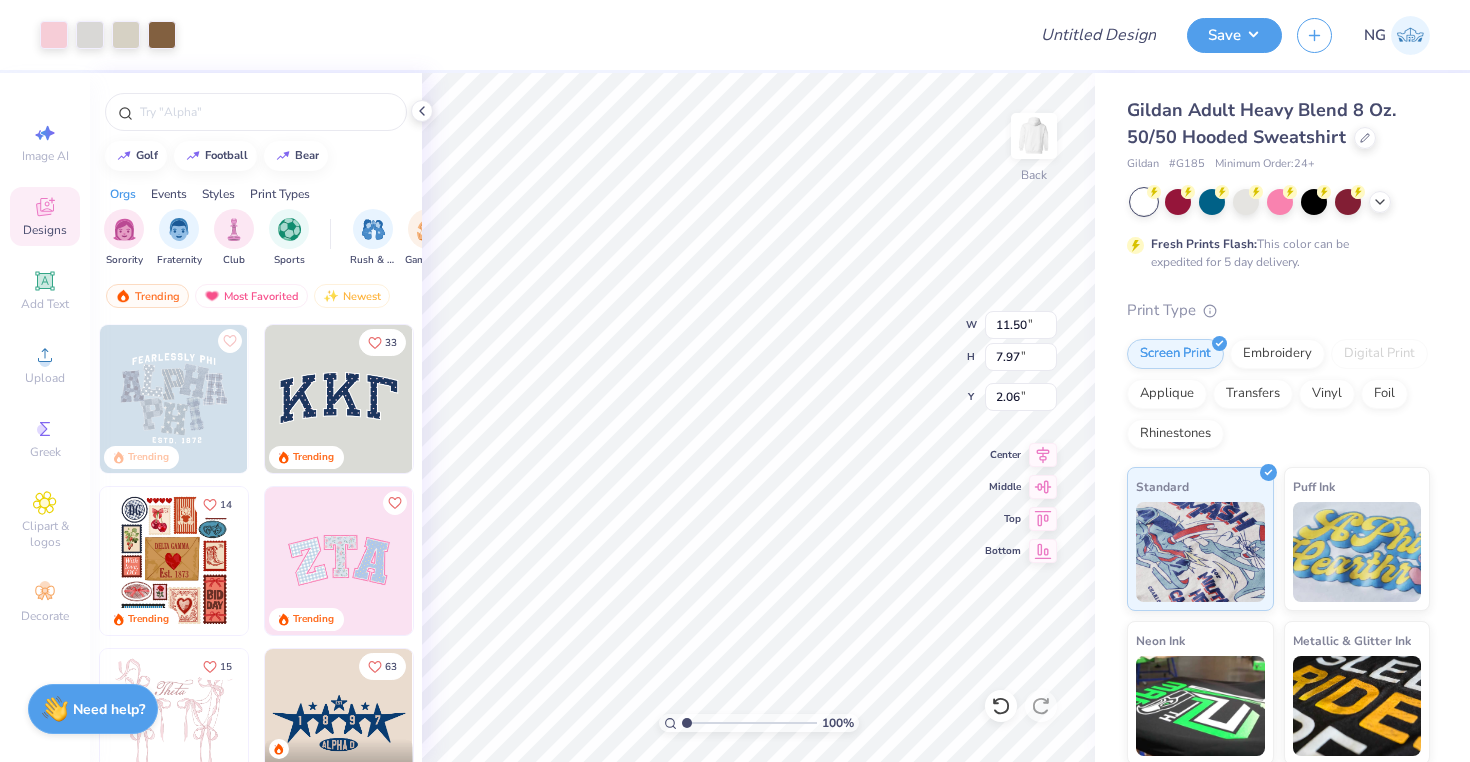 type on "3.00" 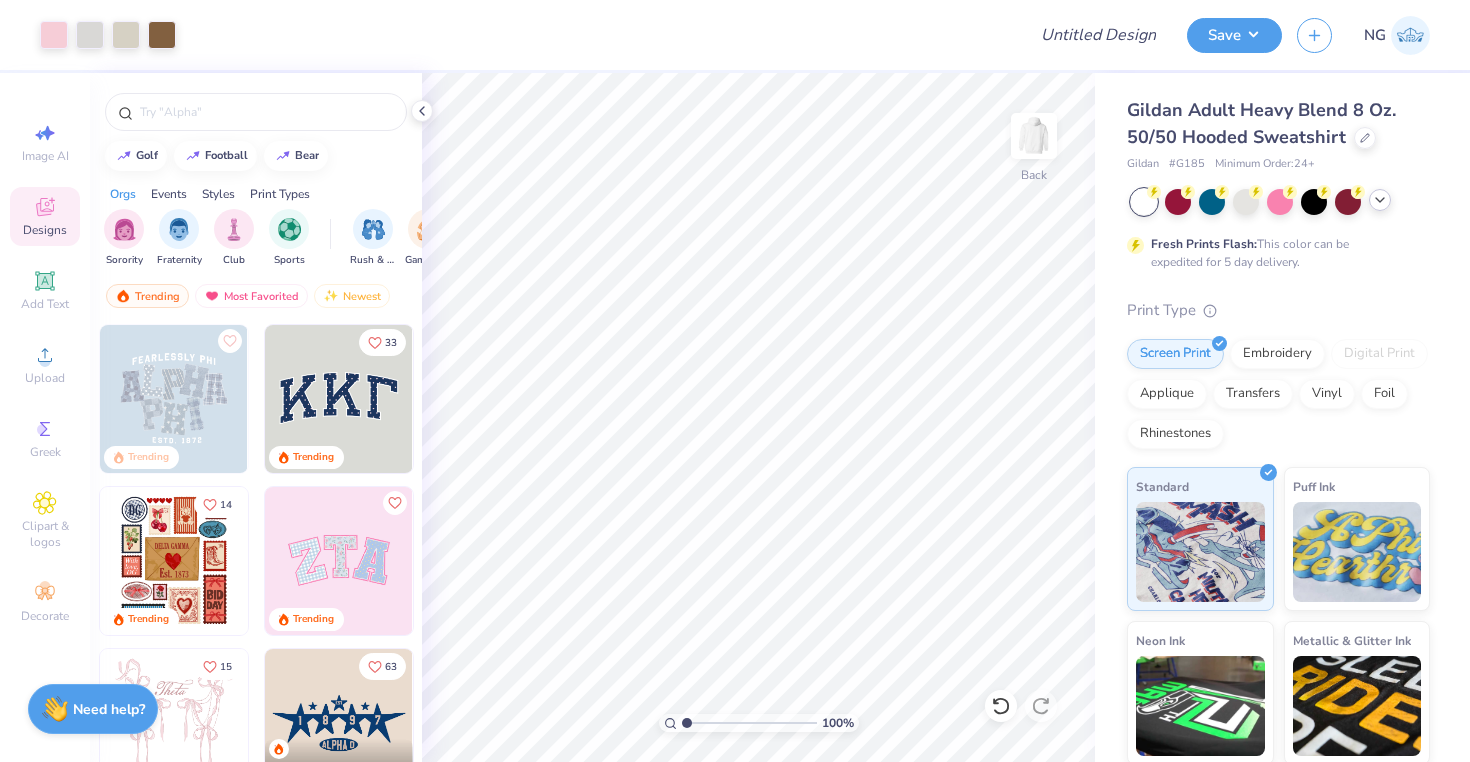 click at bounding box center (1380, 200) 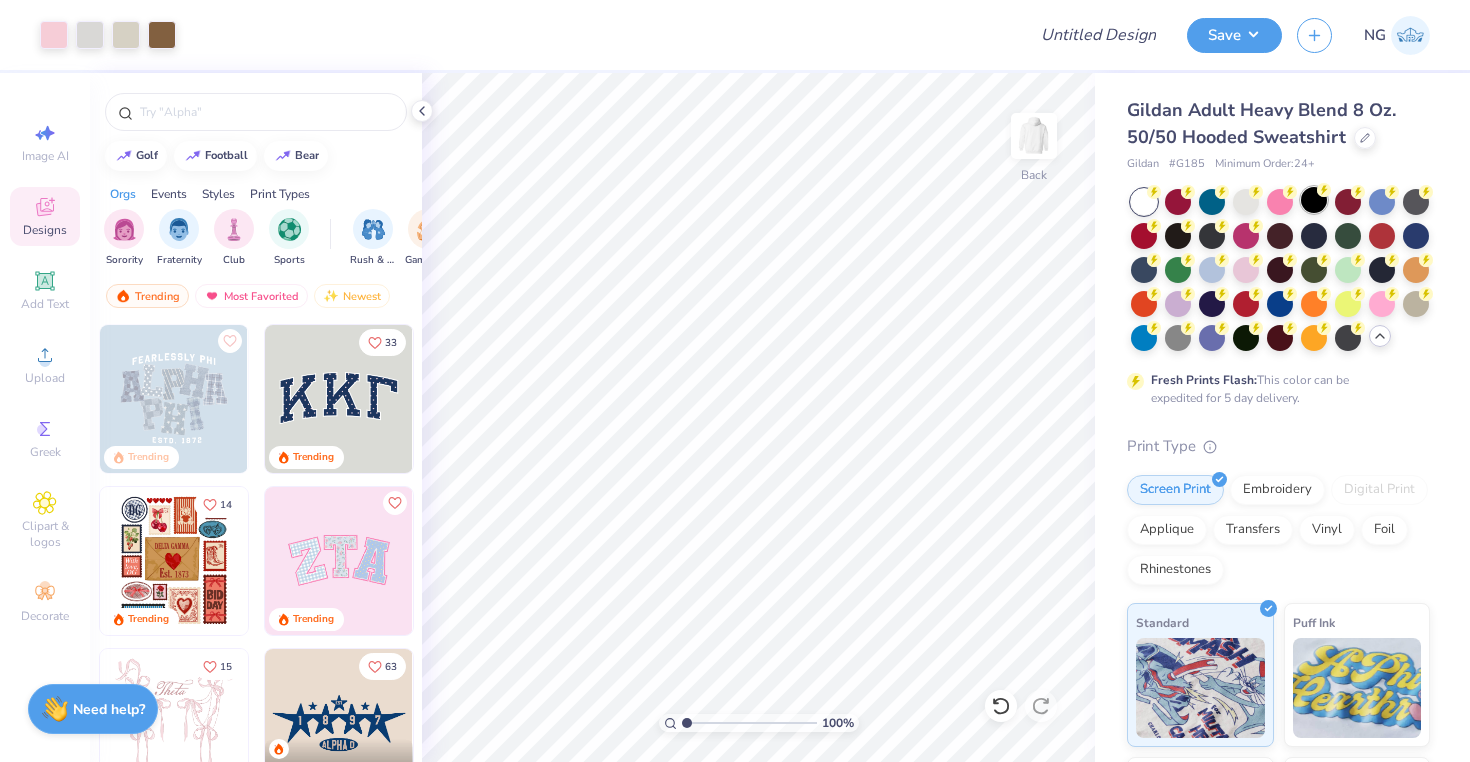 click at bounding box center (1314, 200) 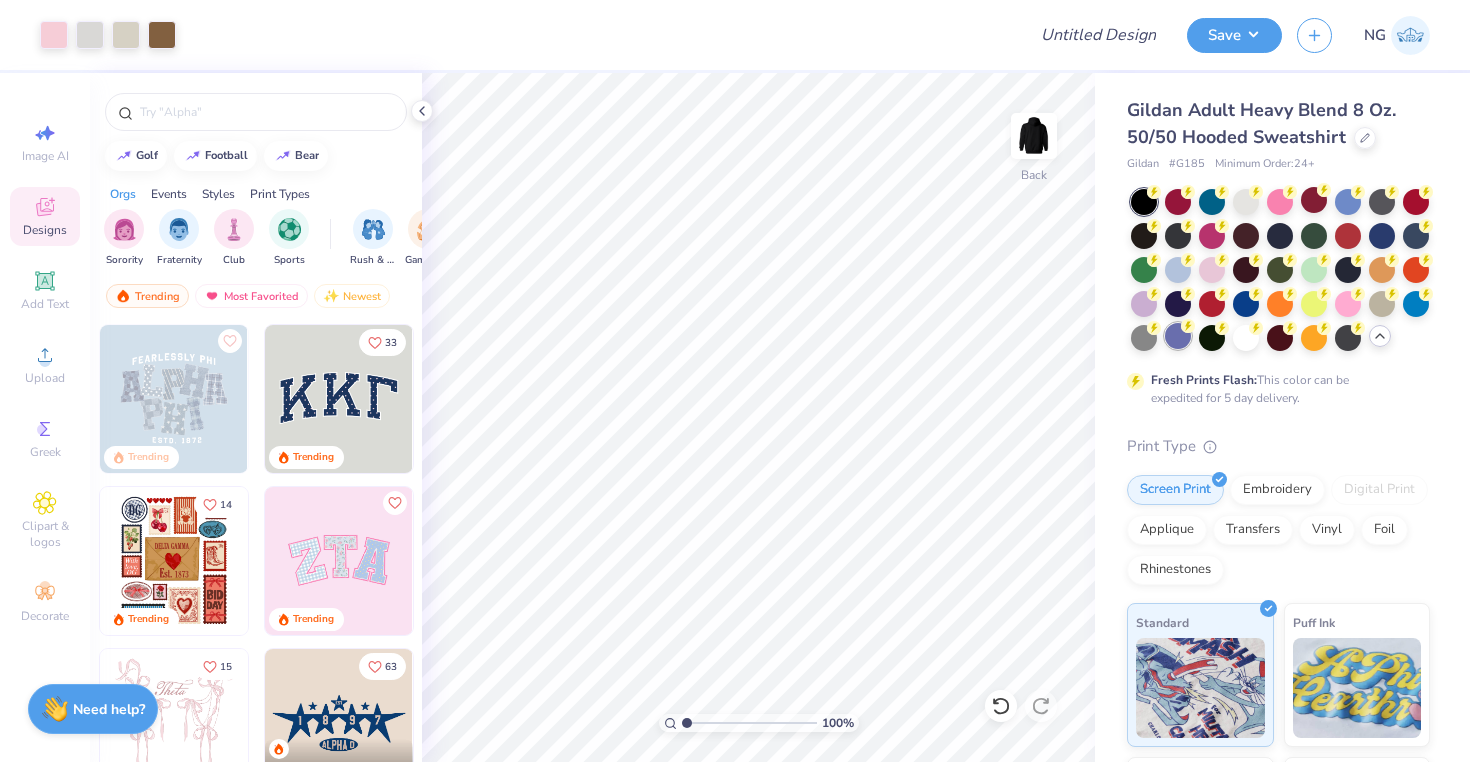 click 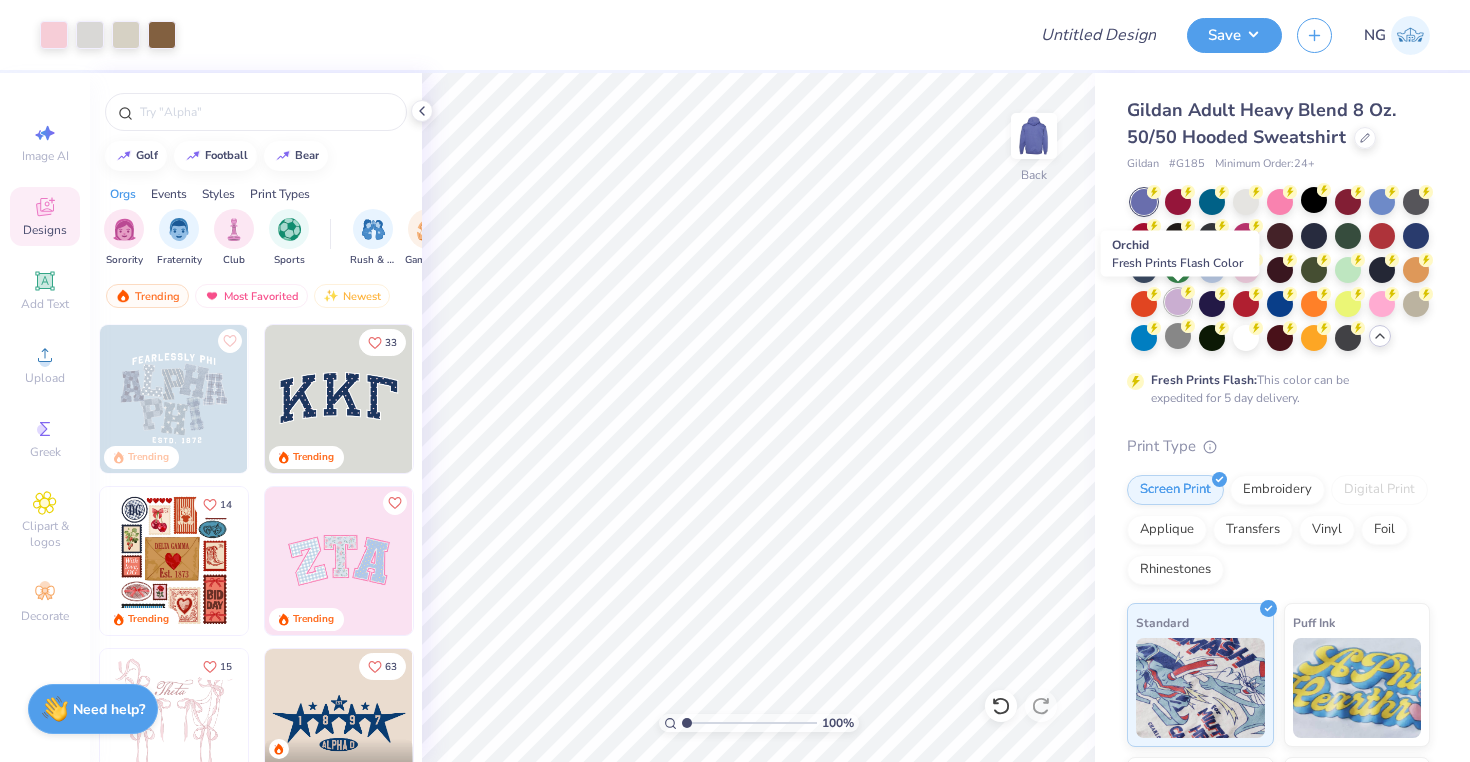 click at bounding box center (1178, 302) 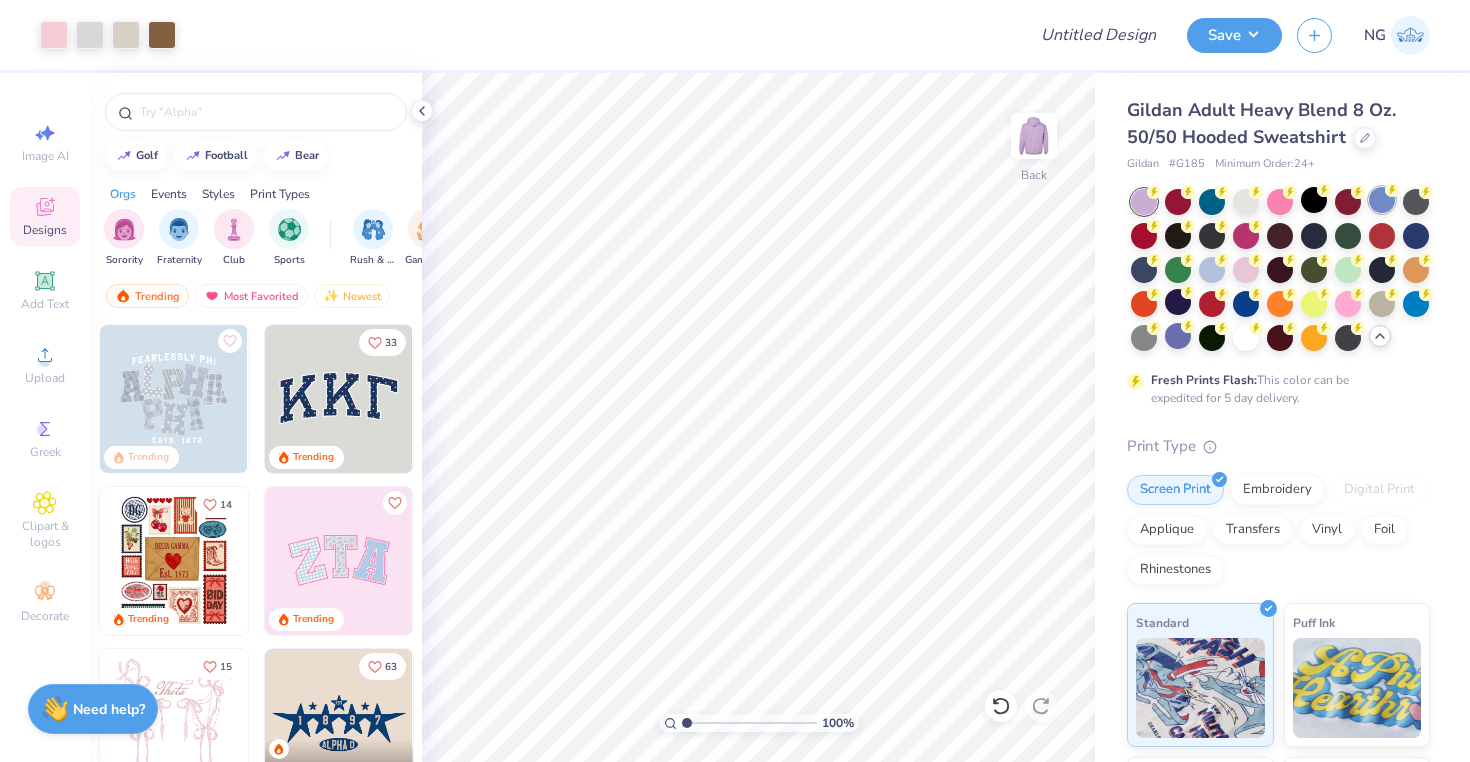 click at bounding box center [1382, 200] 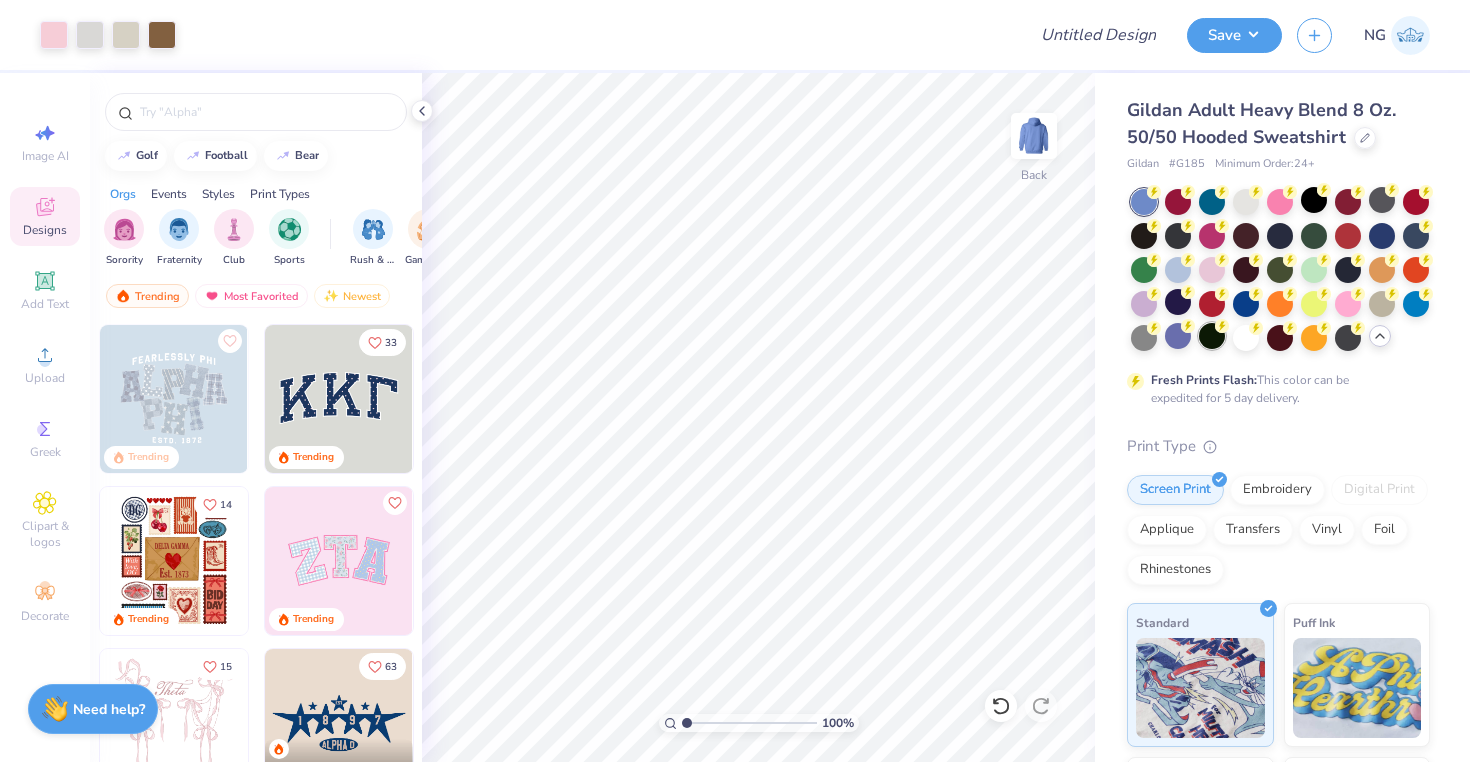click at bounding box center [1212, 336] 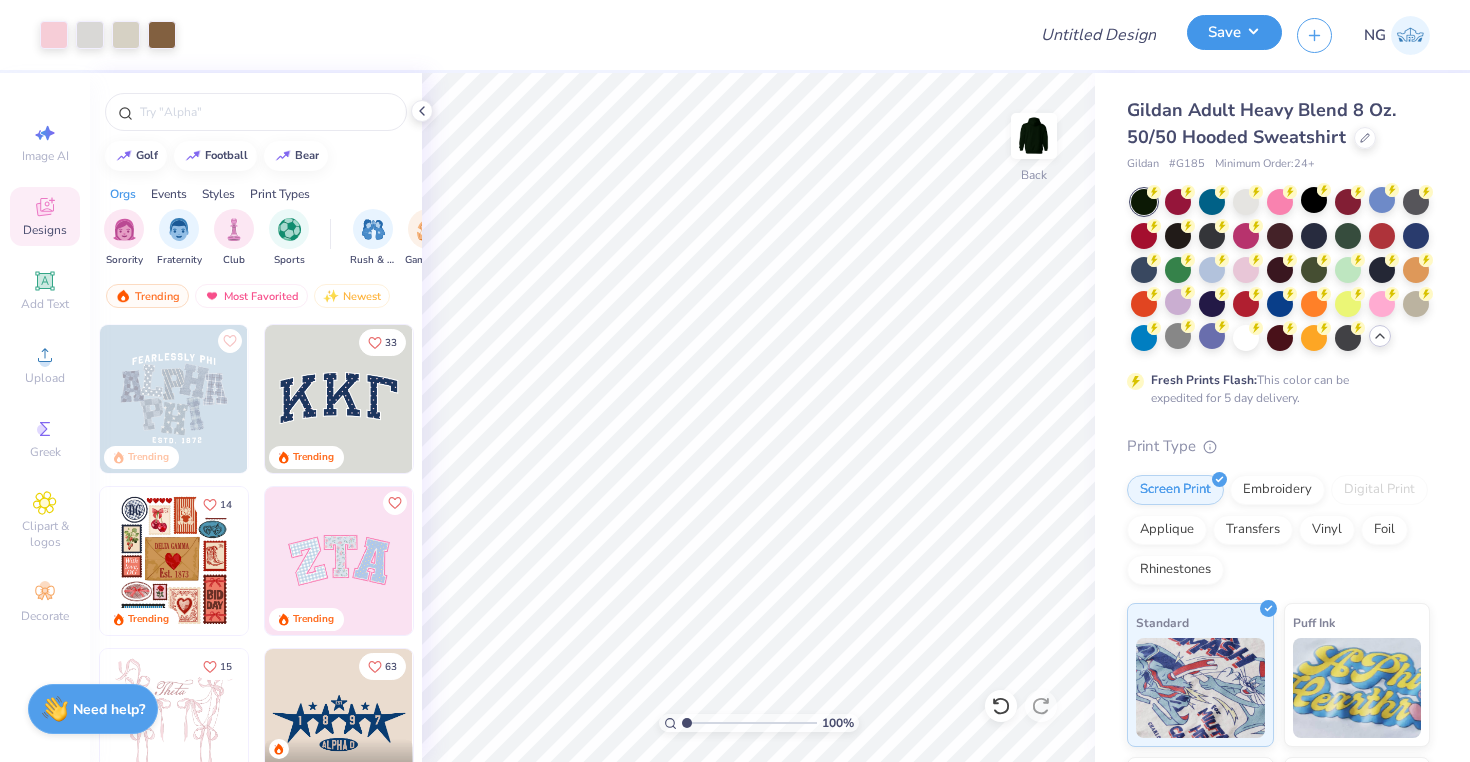 click on "Save" at bounding box center (1234, 32) 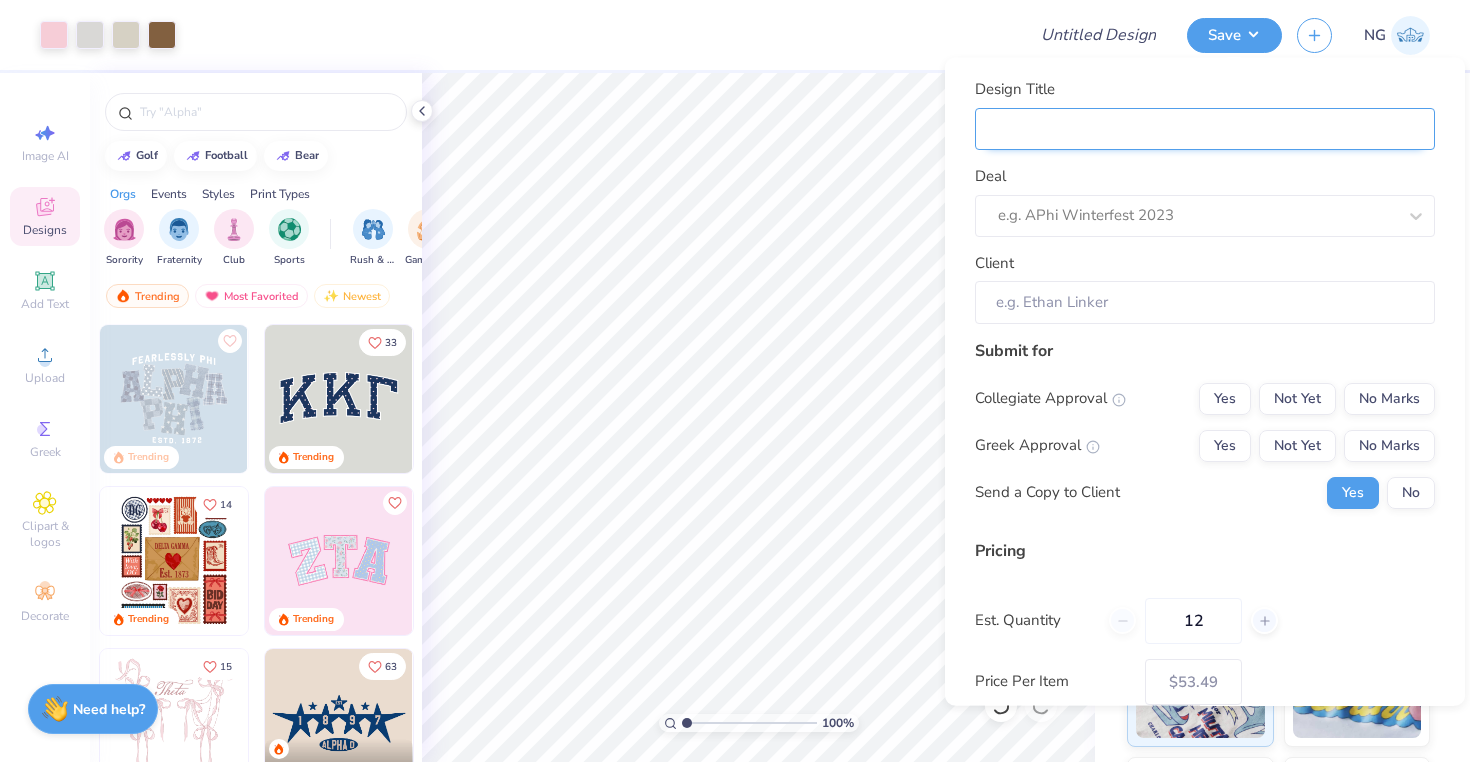 click on "Design Title" at bounding box center [1205, 128] 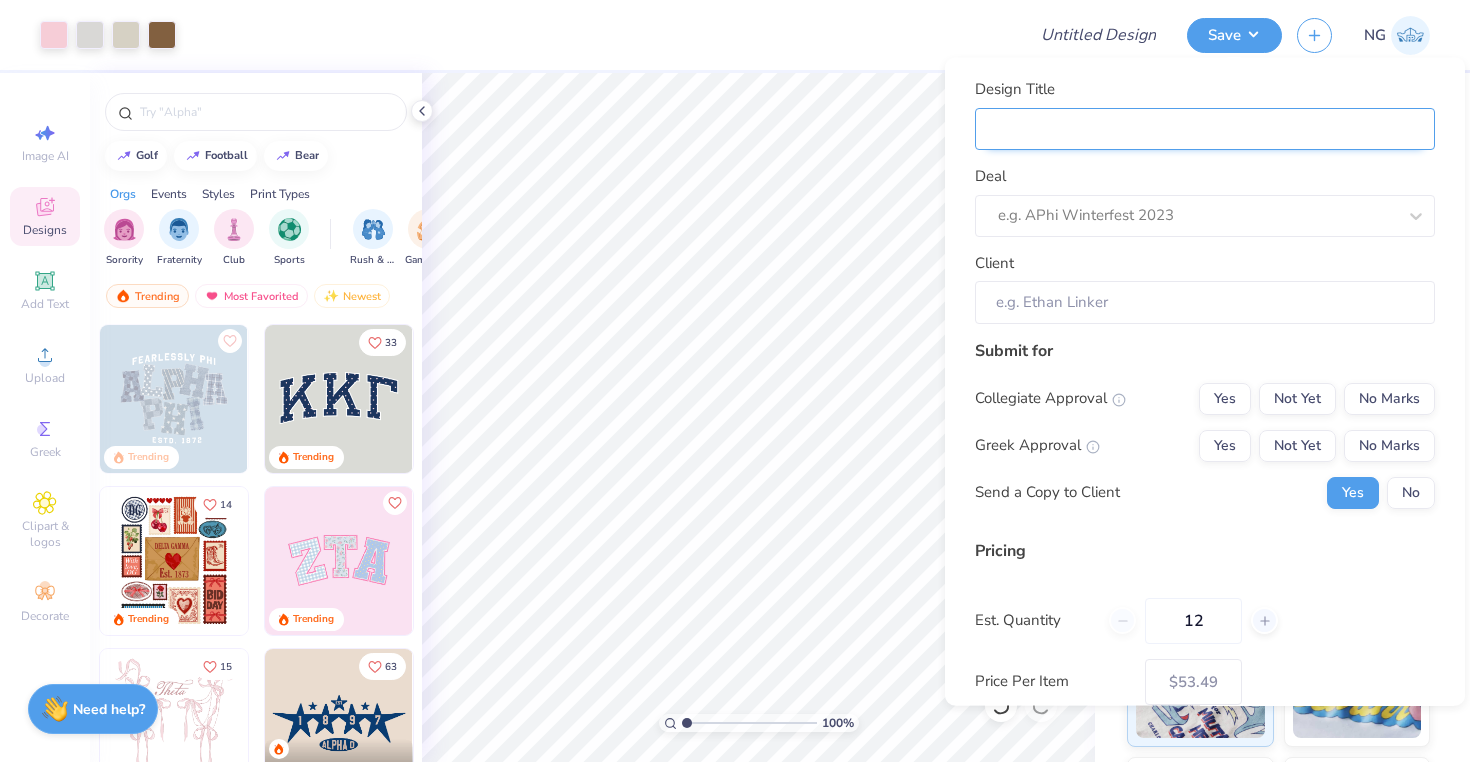 type on "H" 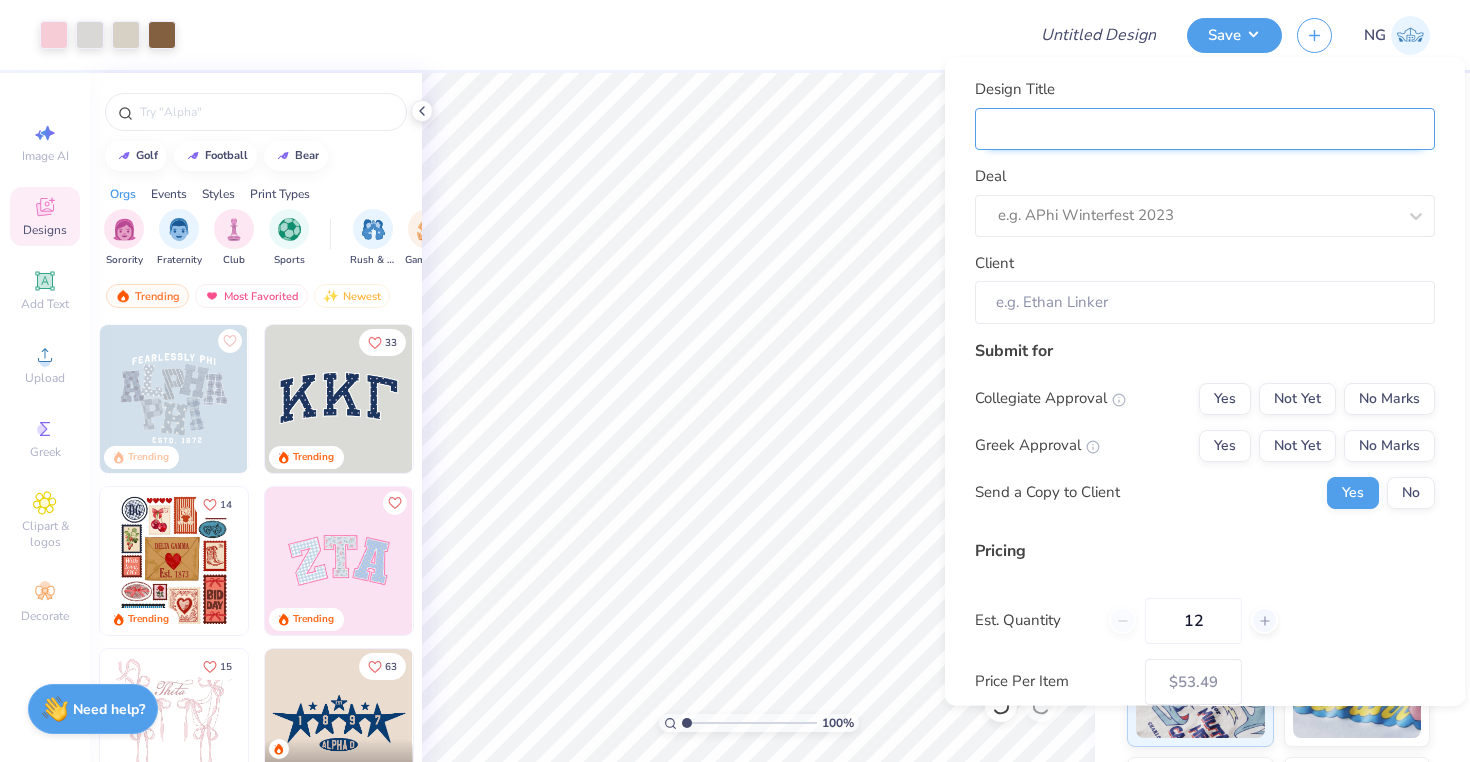 type on "H" 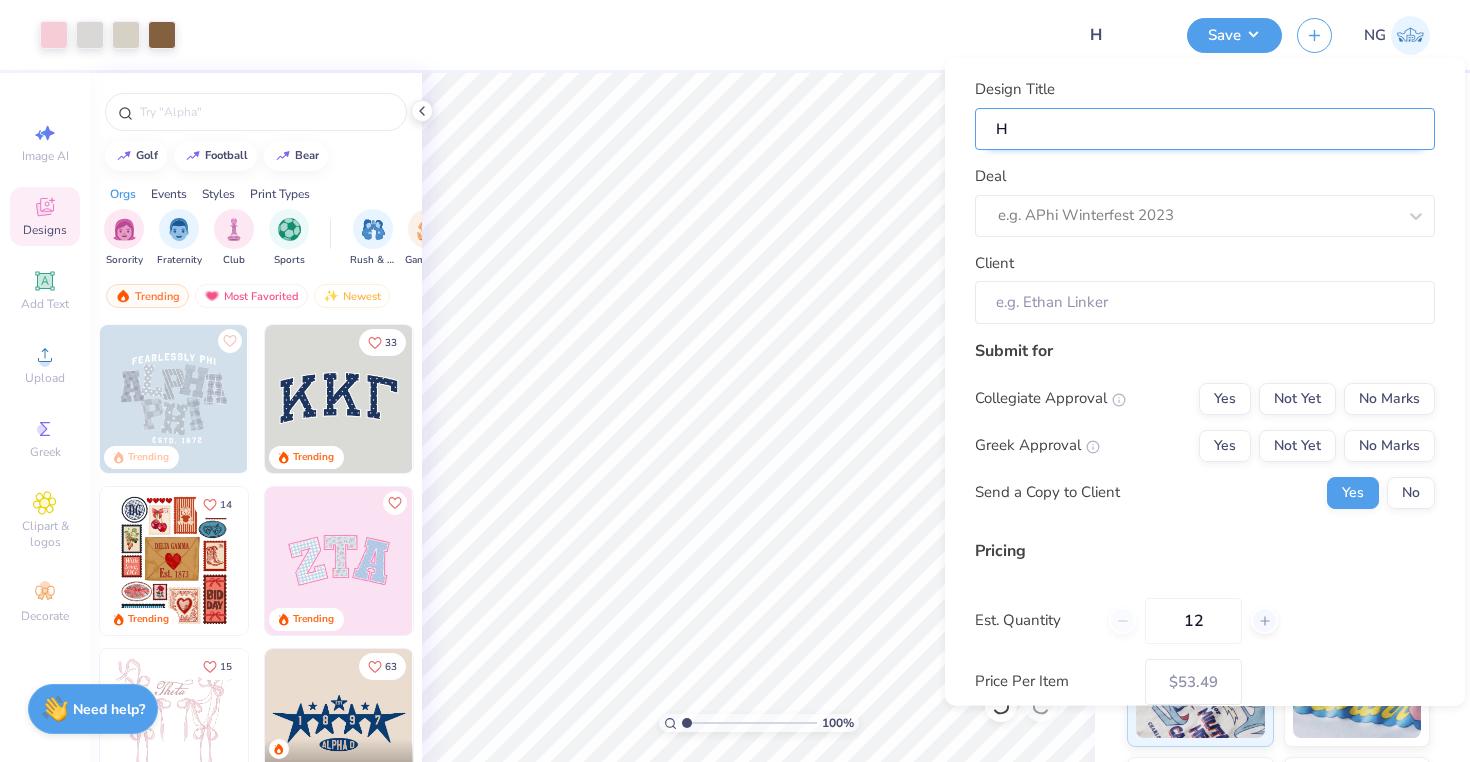 type on "Hp" 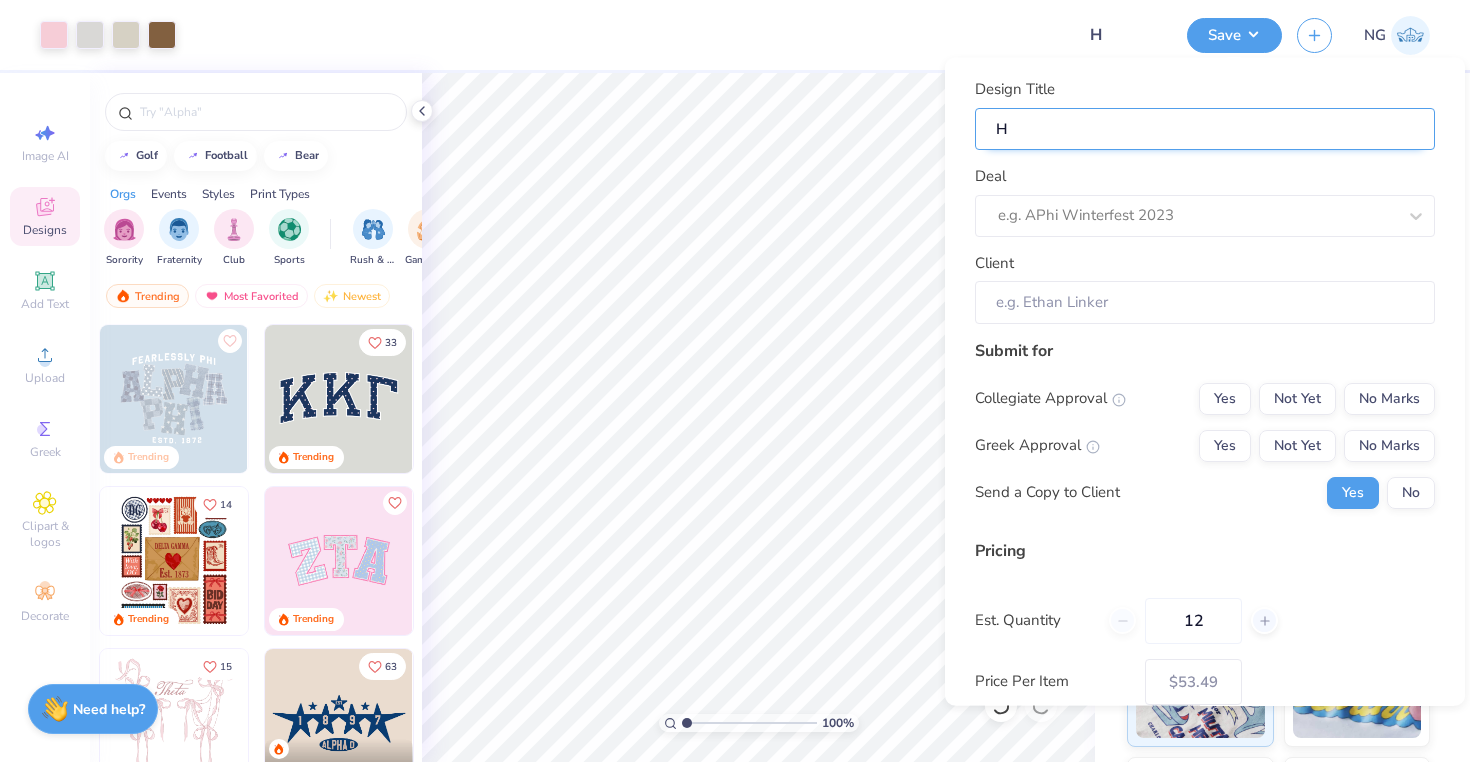 type on "Hp" 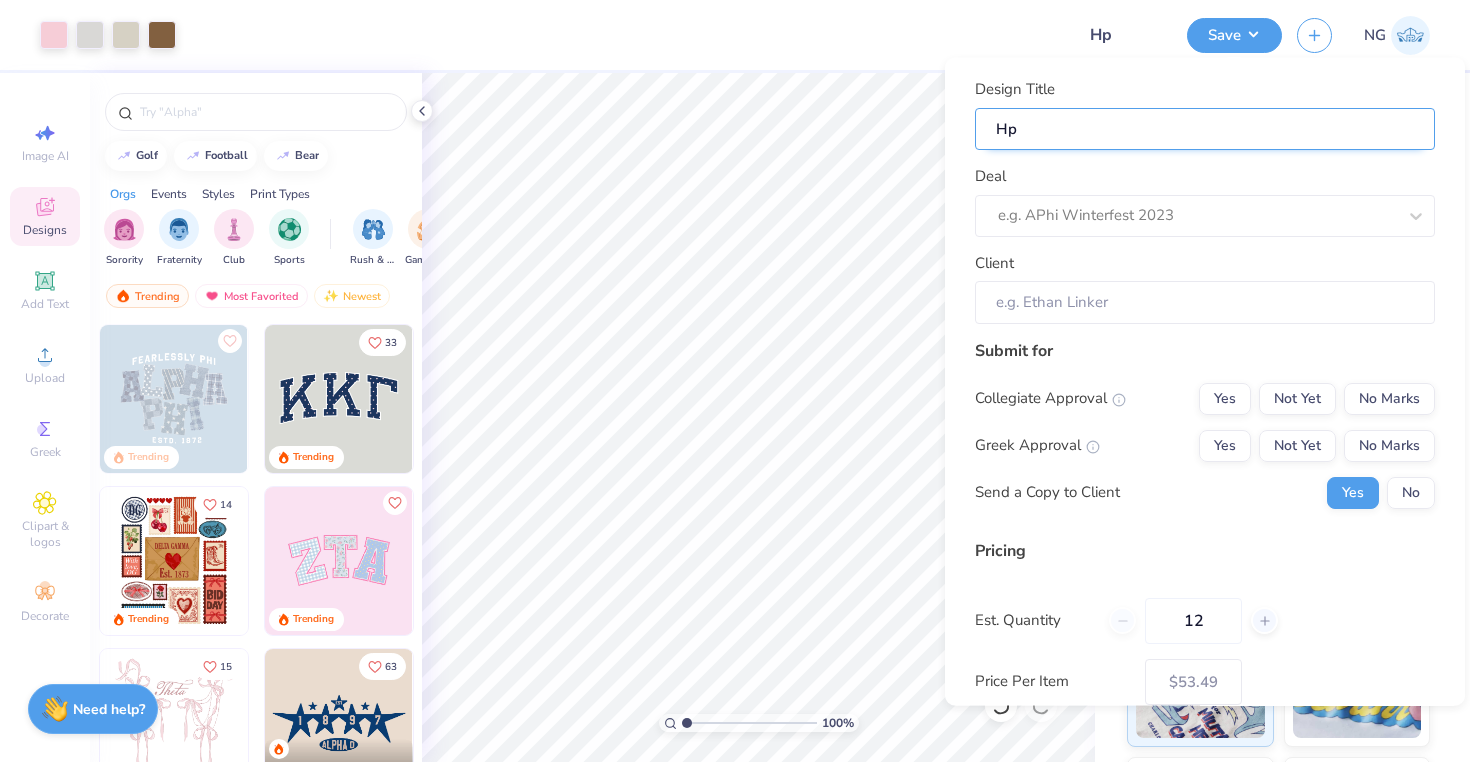 type on "Hpp" 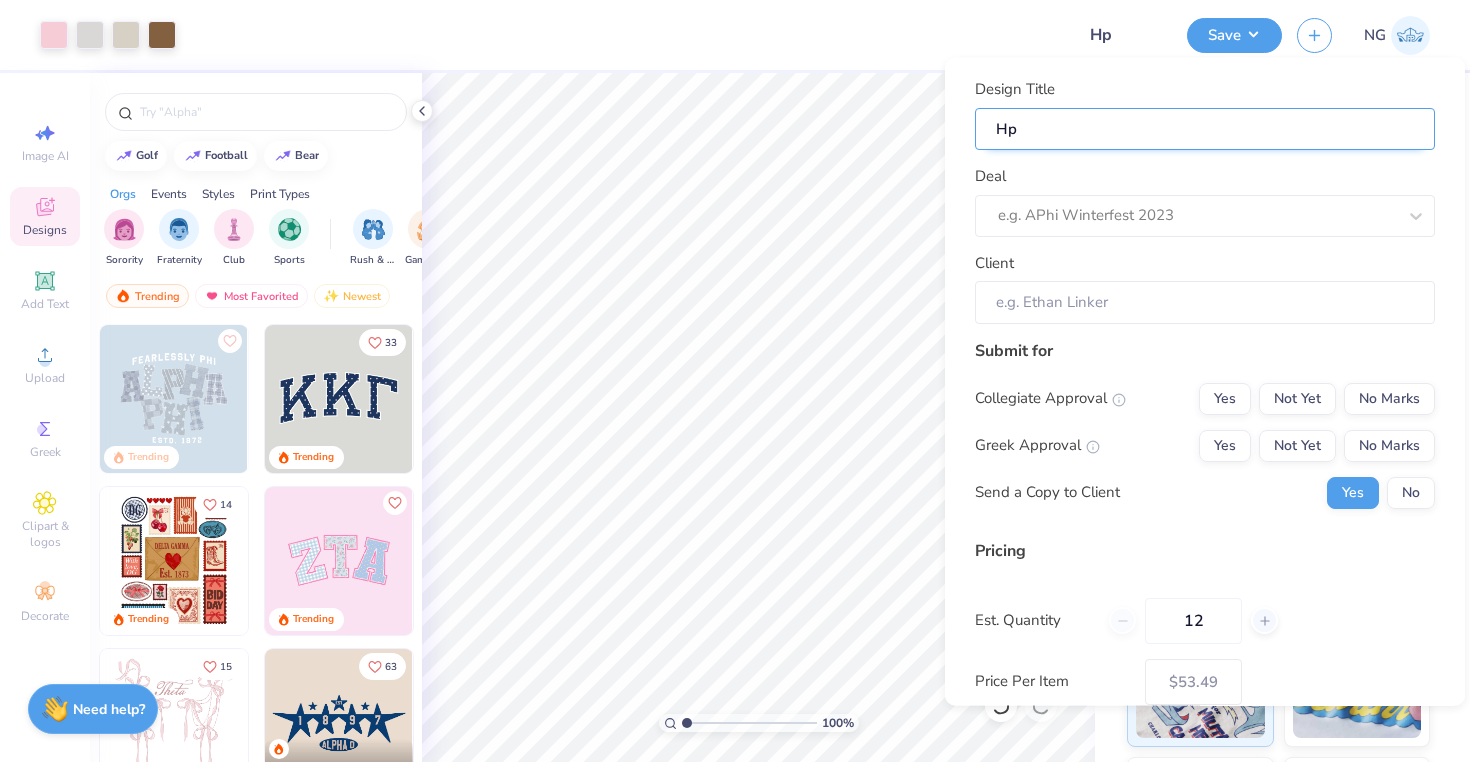 type on "Hpp" 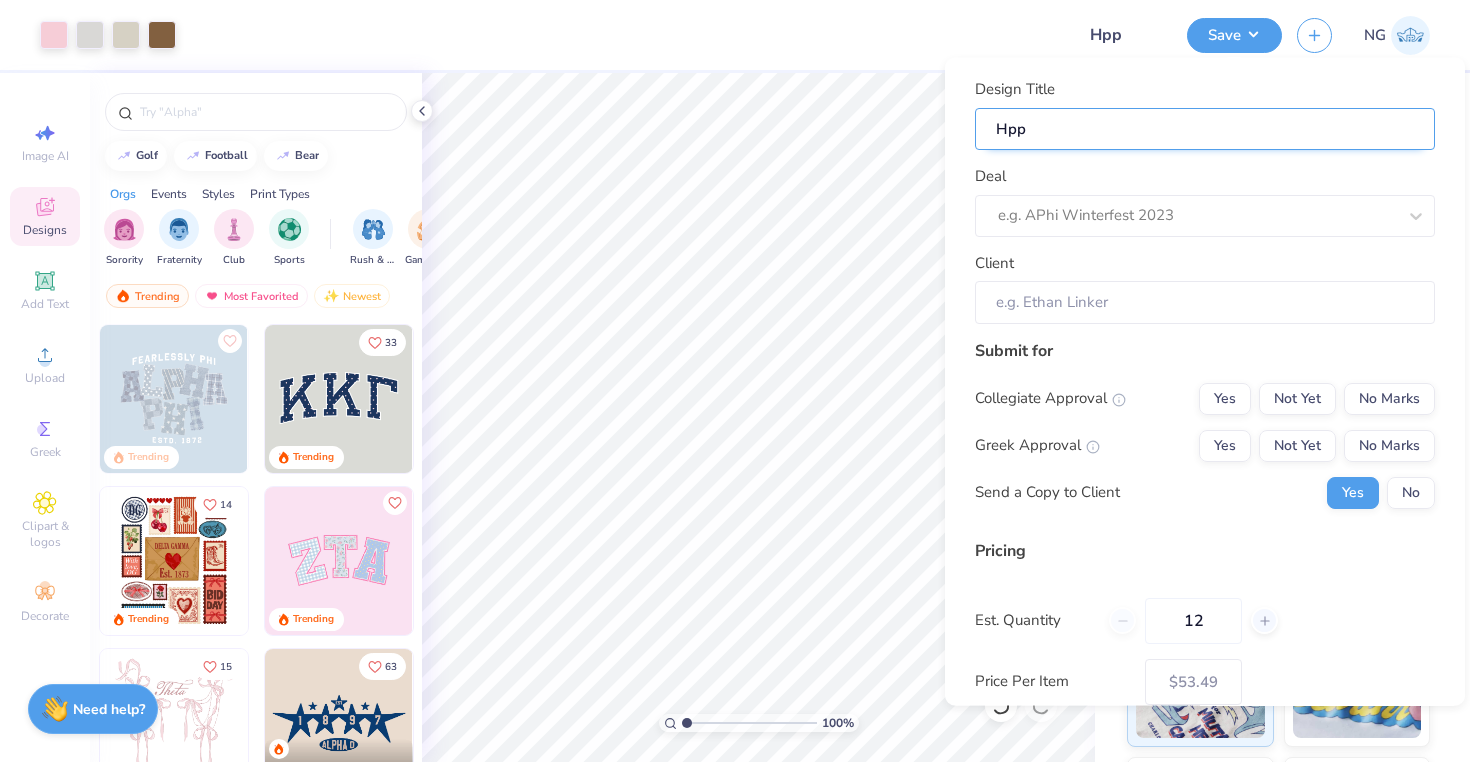 type on "Hp" 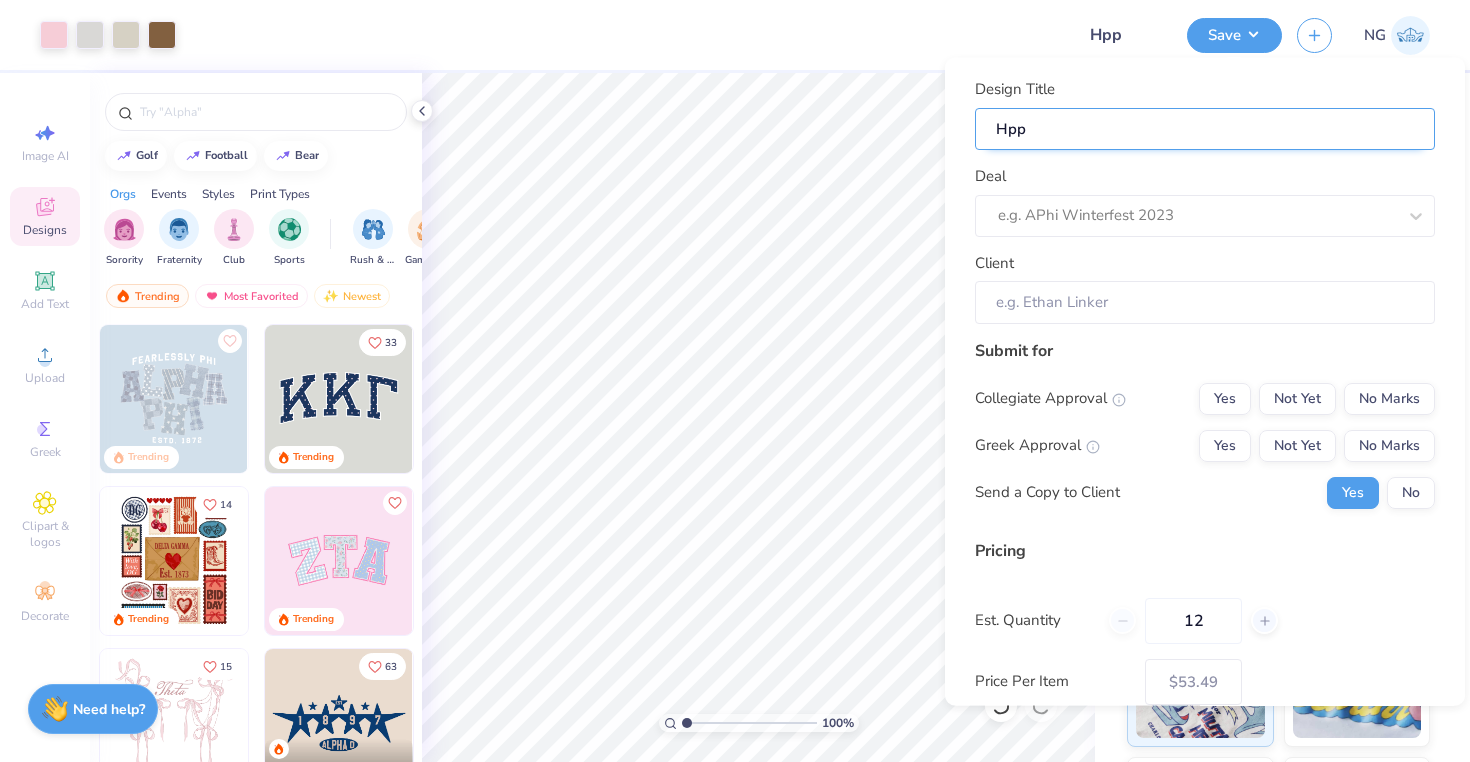type on "Hp" 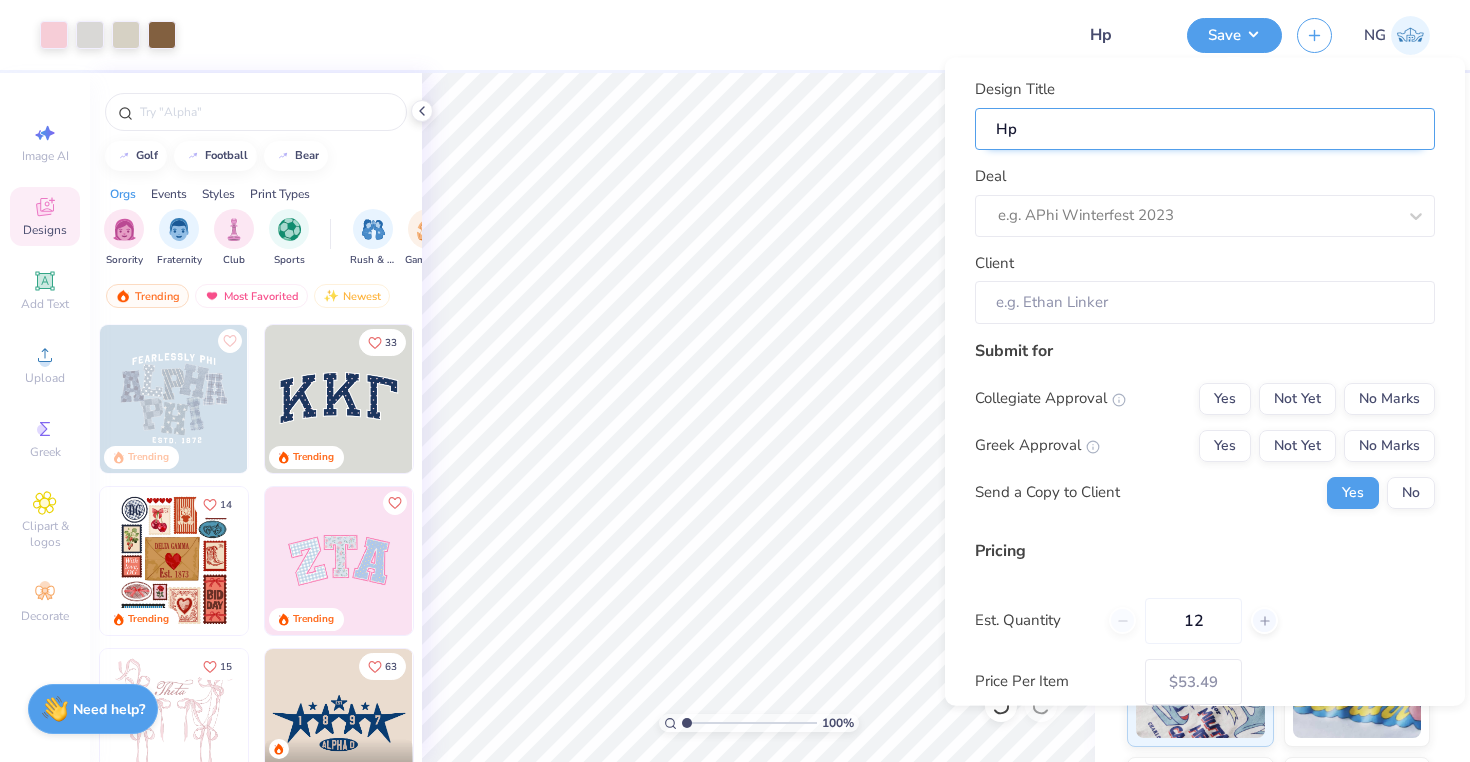 type on "H" 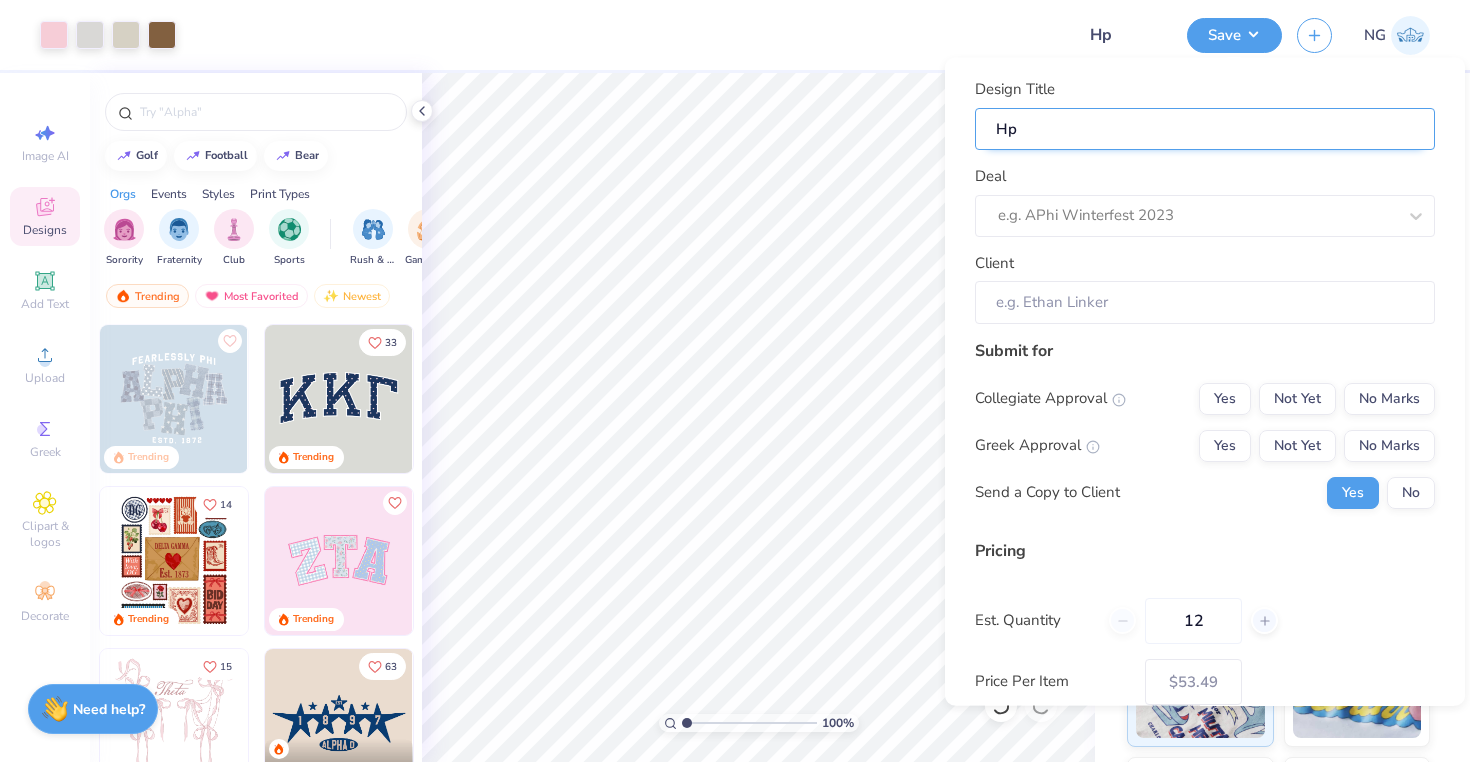 type on "H" 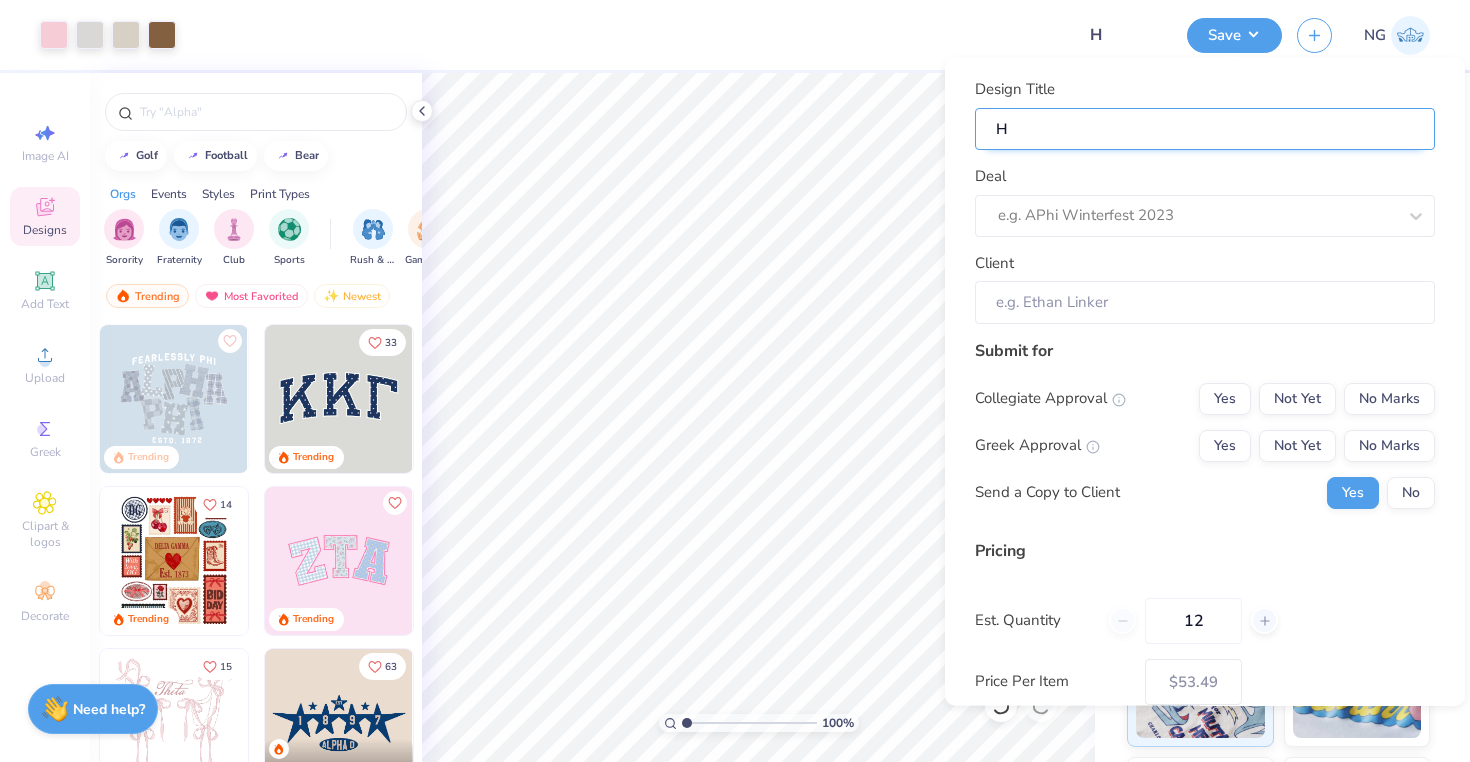 type on "Ho" 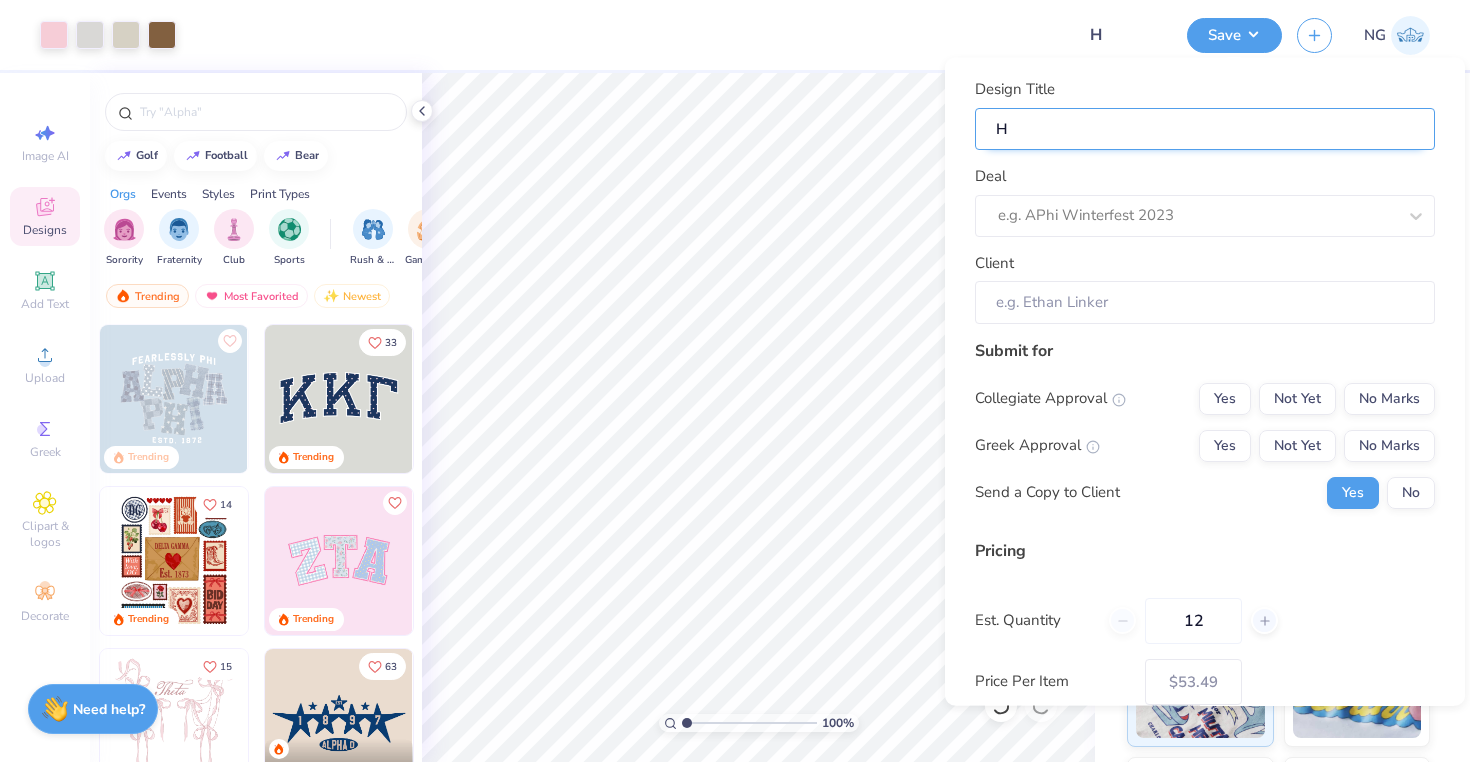 type on "Ho" 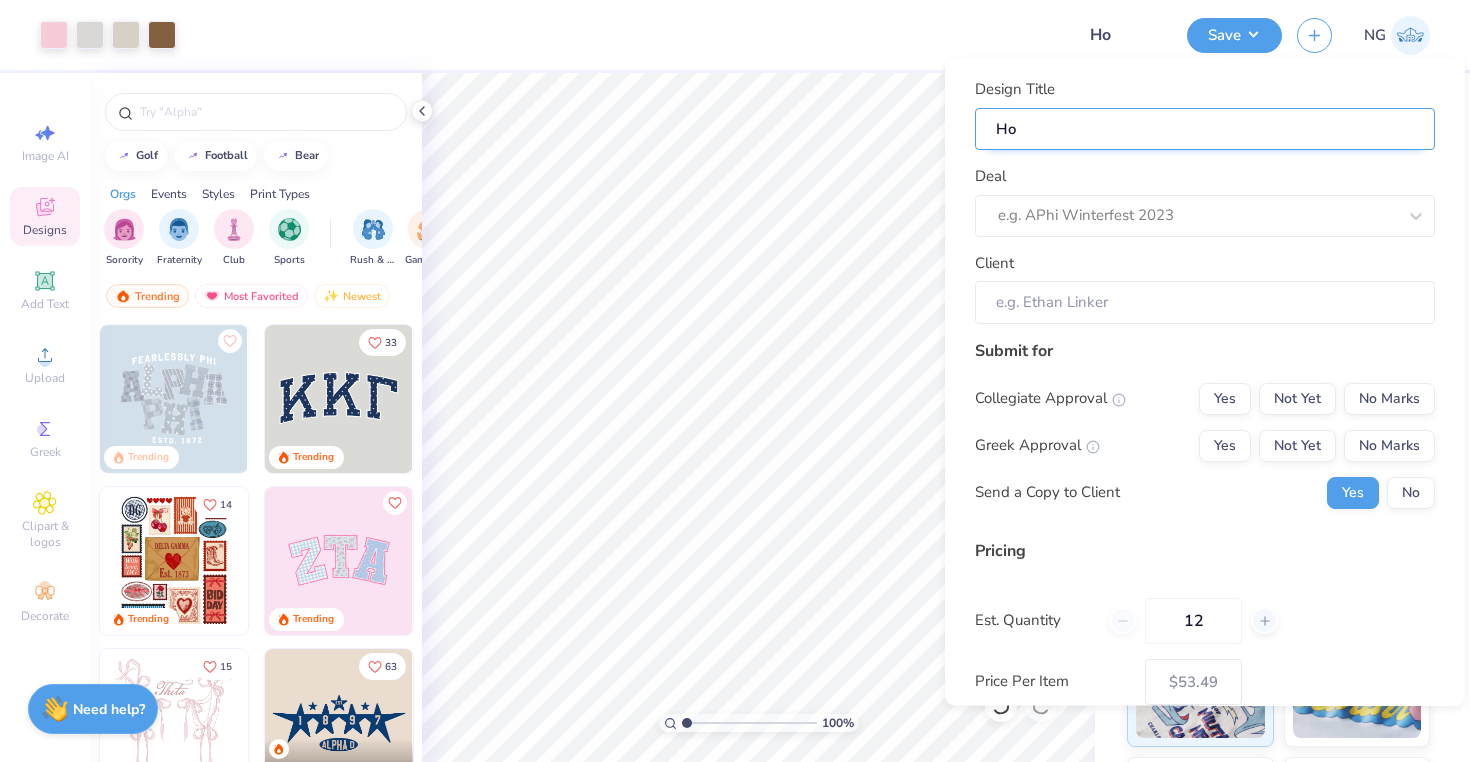 type on "Hoo" 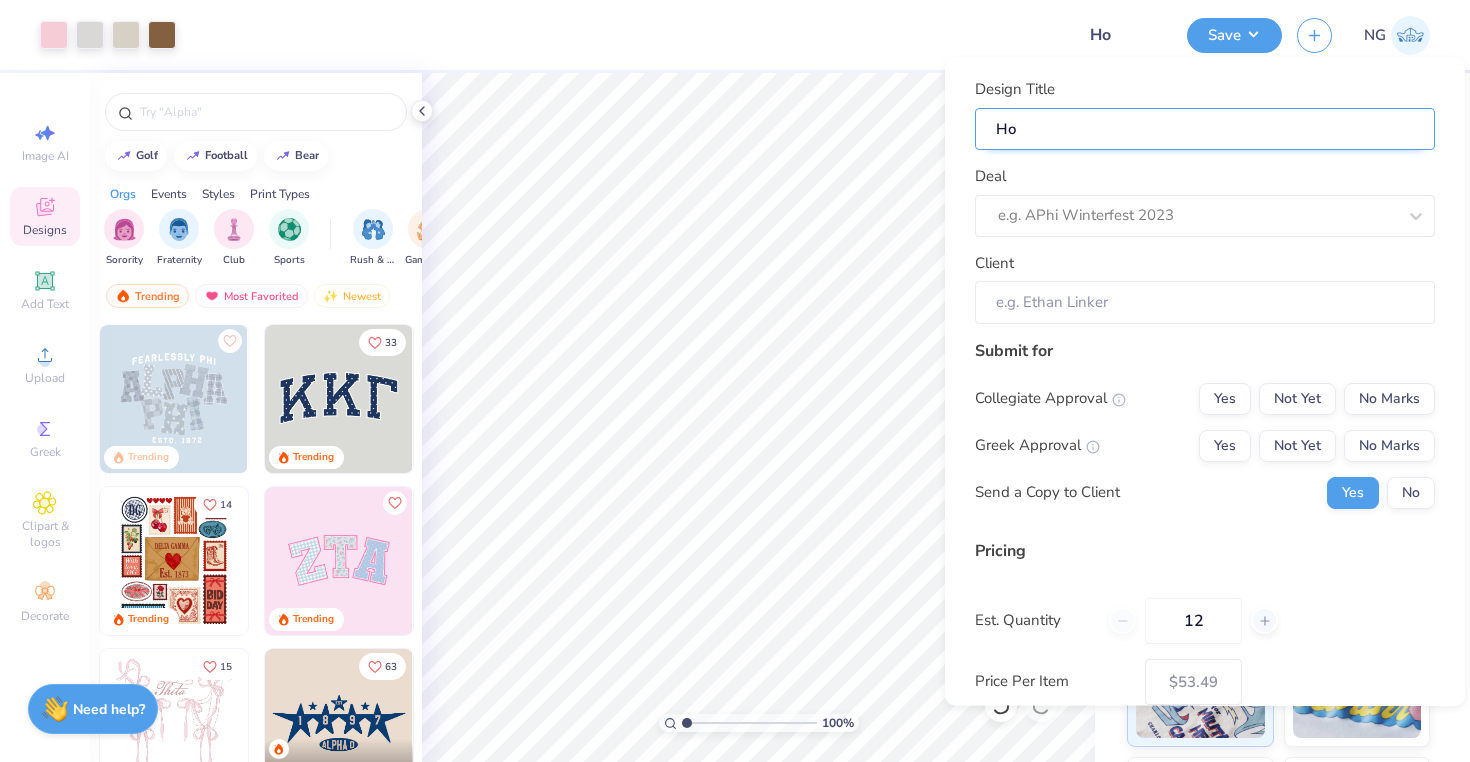 type on "Hoo" 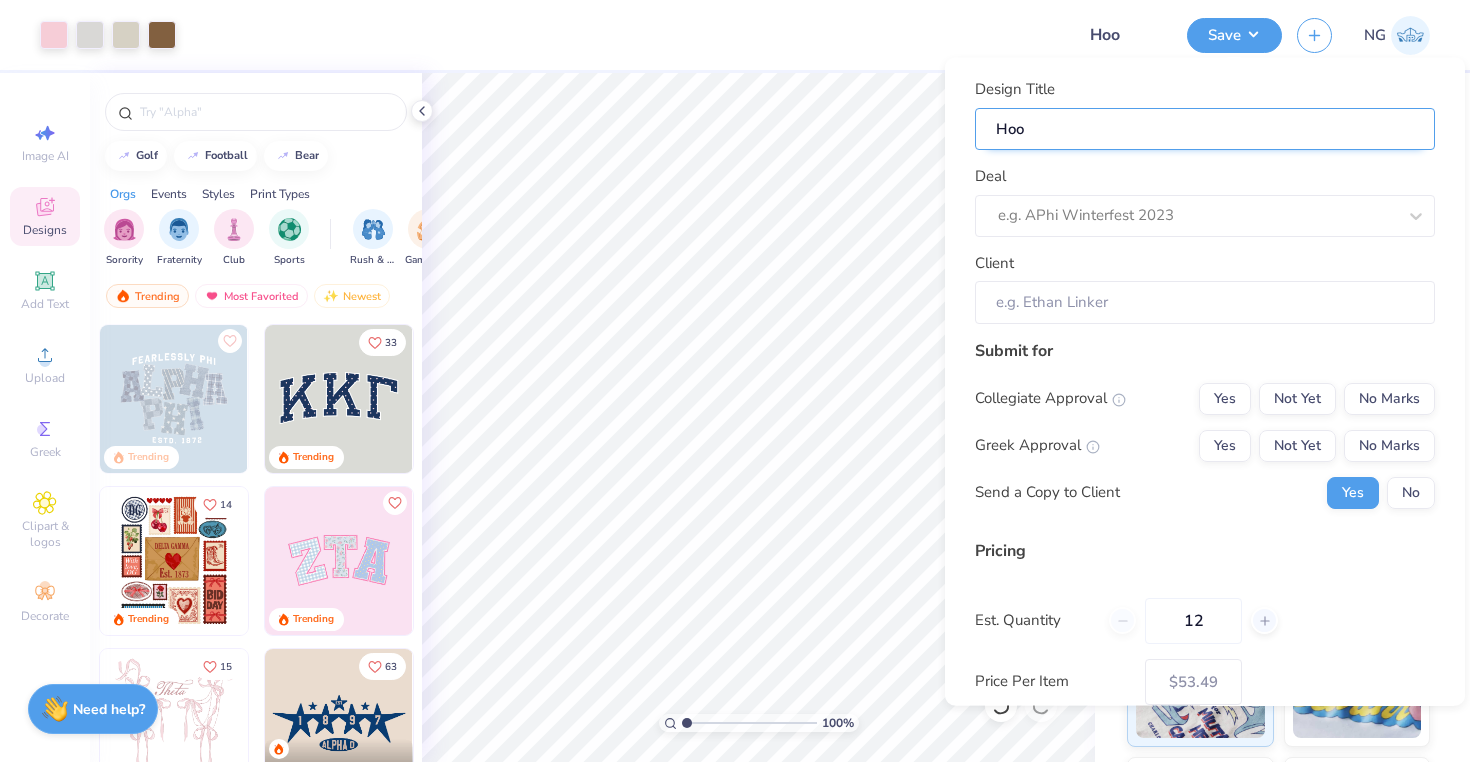 type on "Hood" 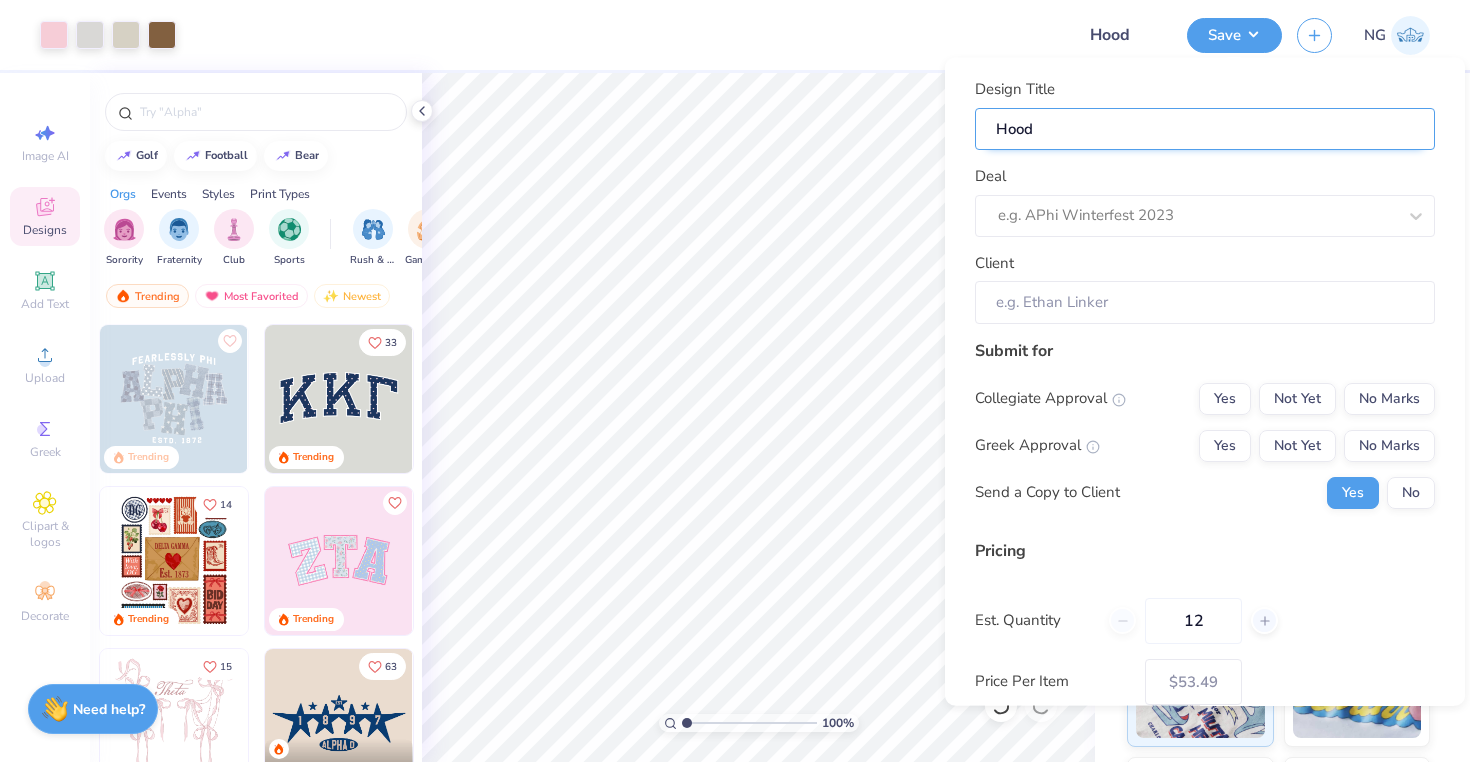 type on "Hoodi" 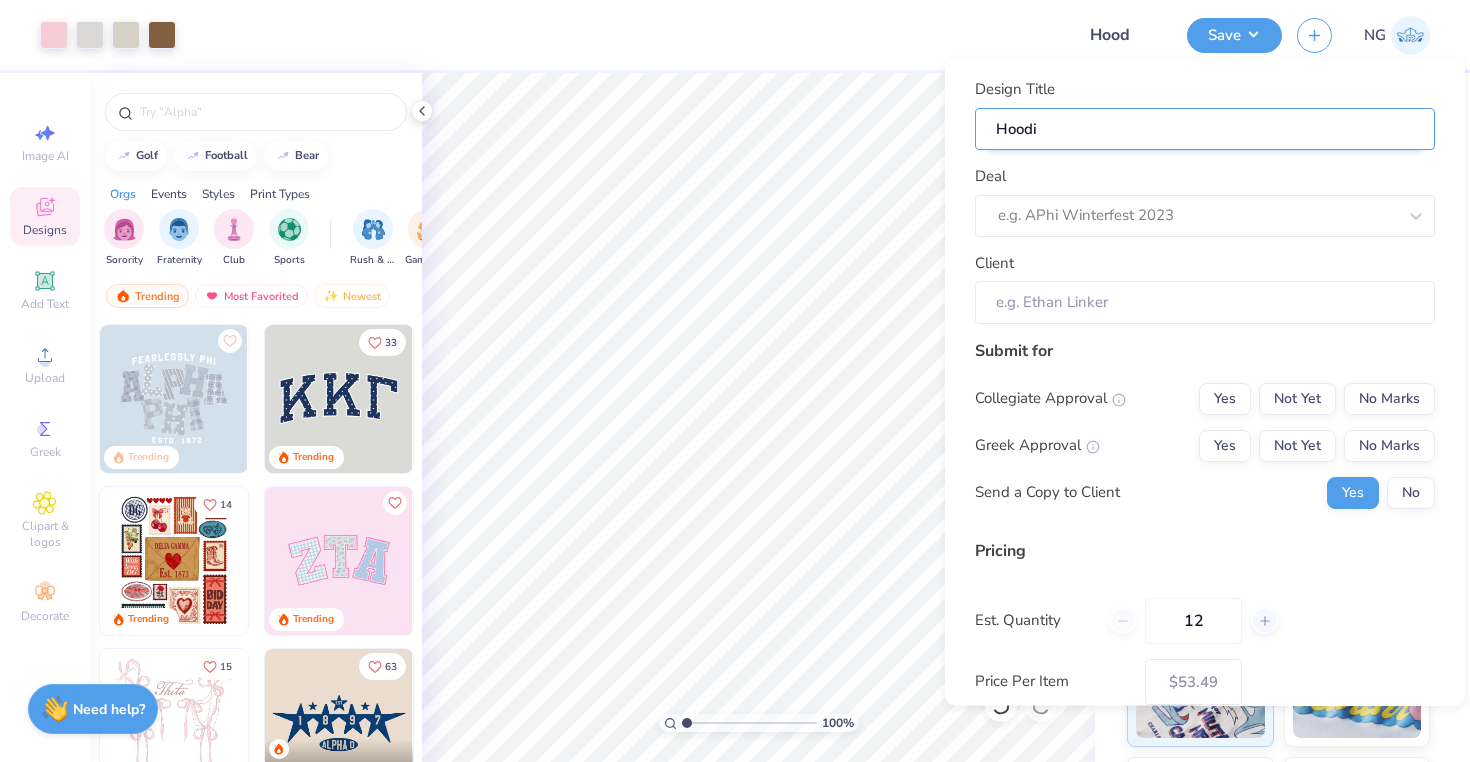 type on "Hoodi" 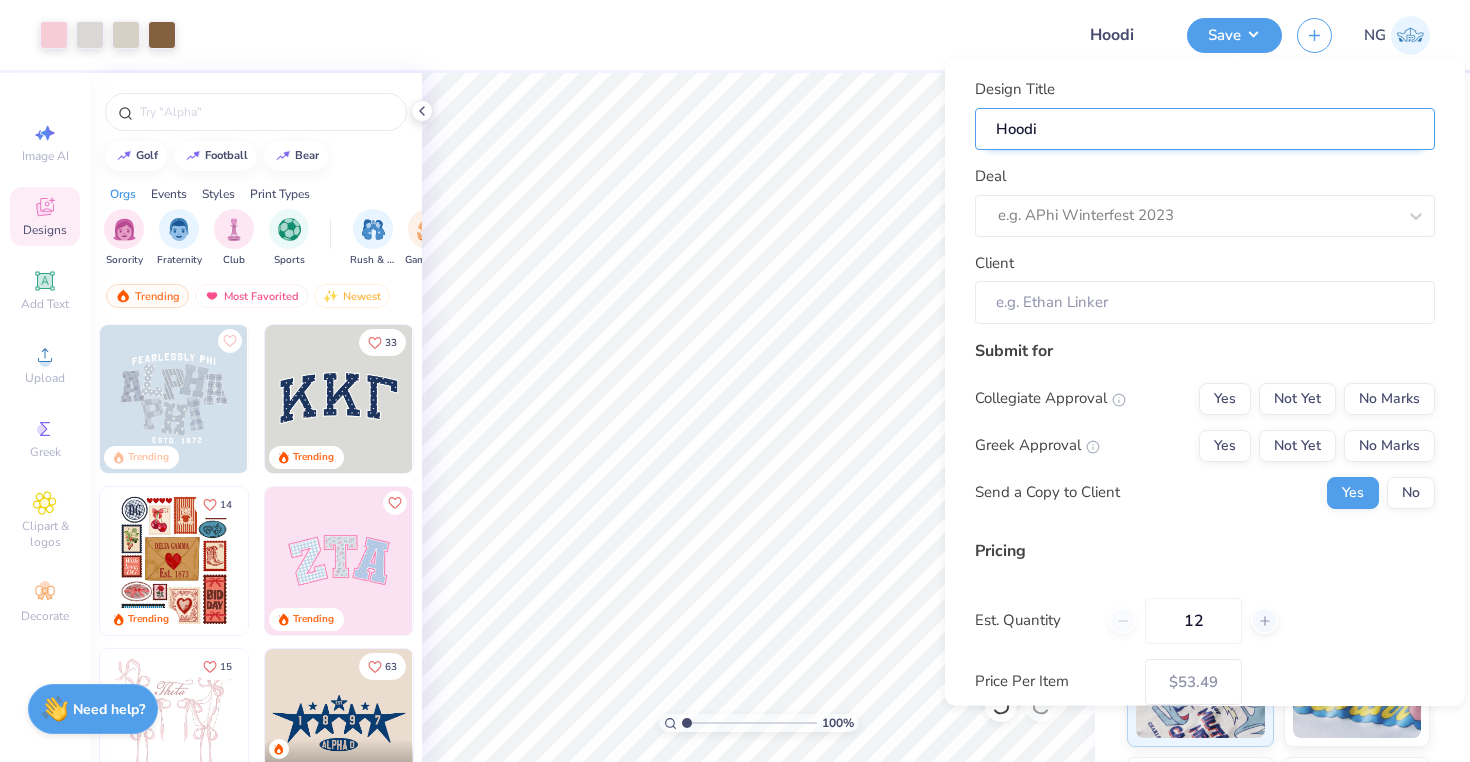 type on "Hoodie" 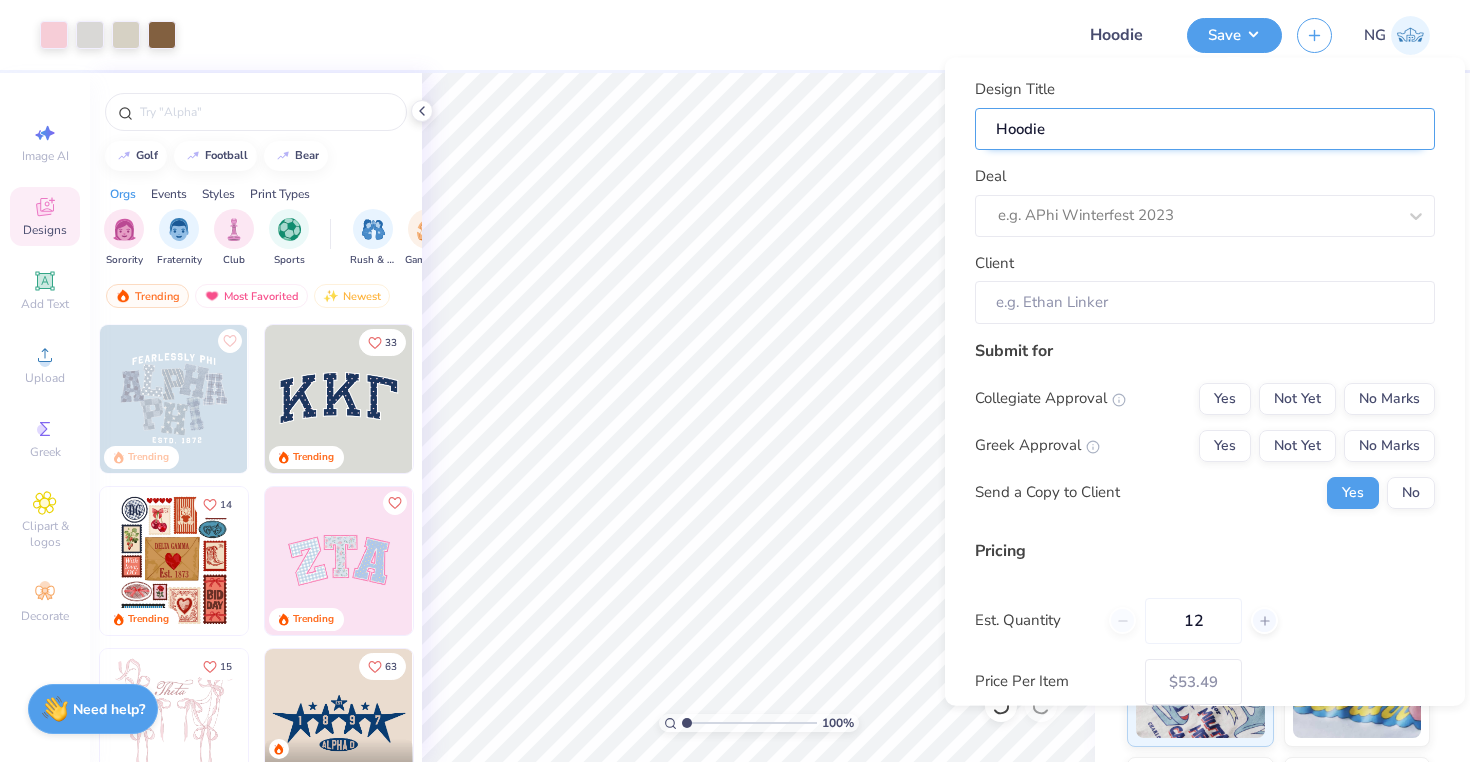 type on "Hoodie" 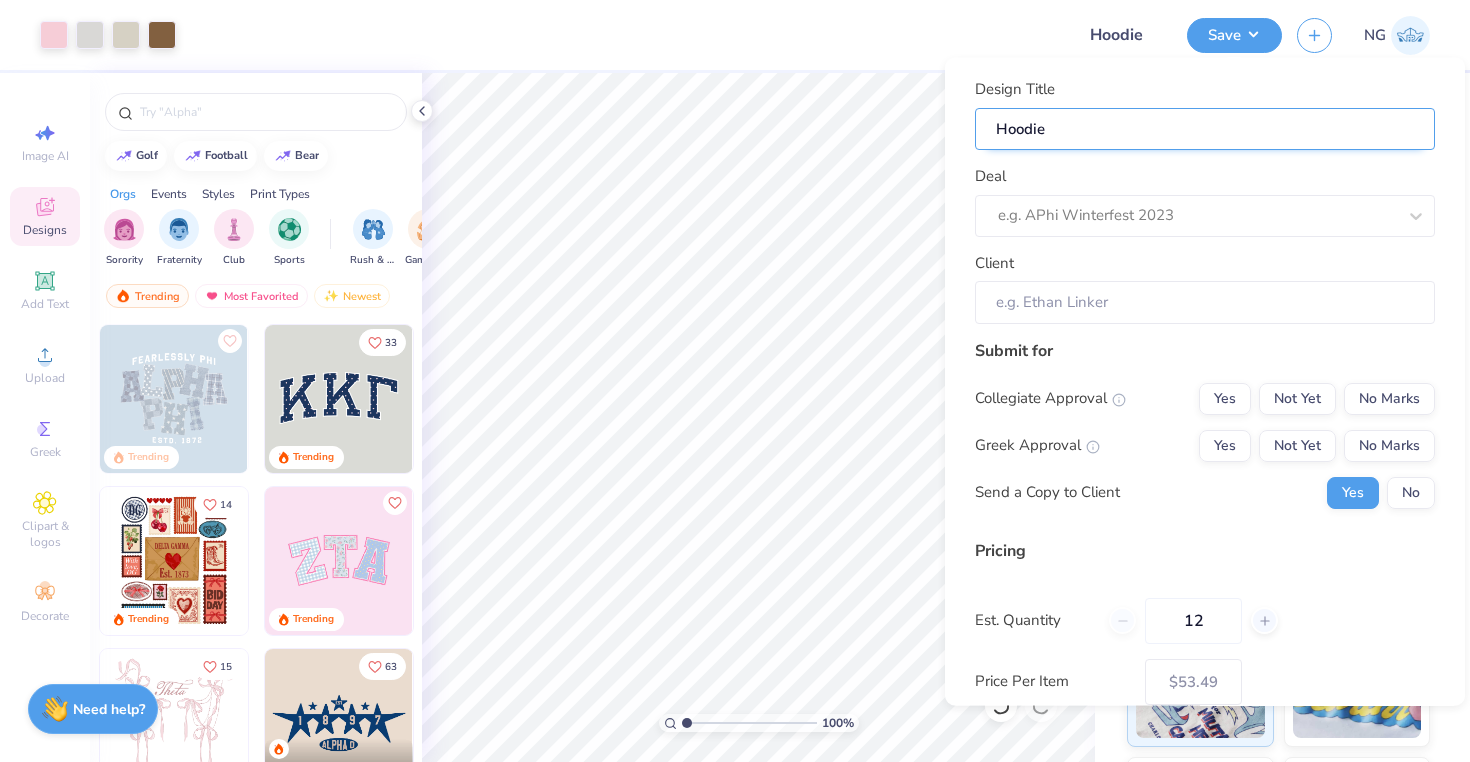 type on "Hoodie" 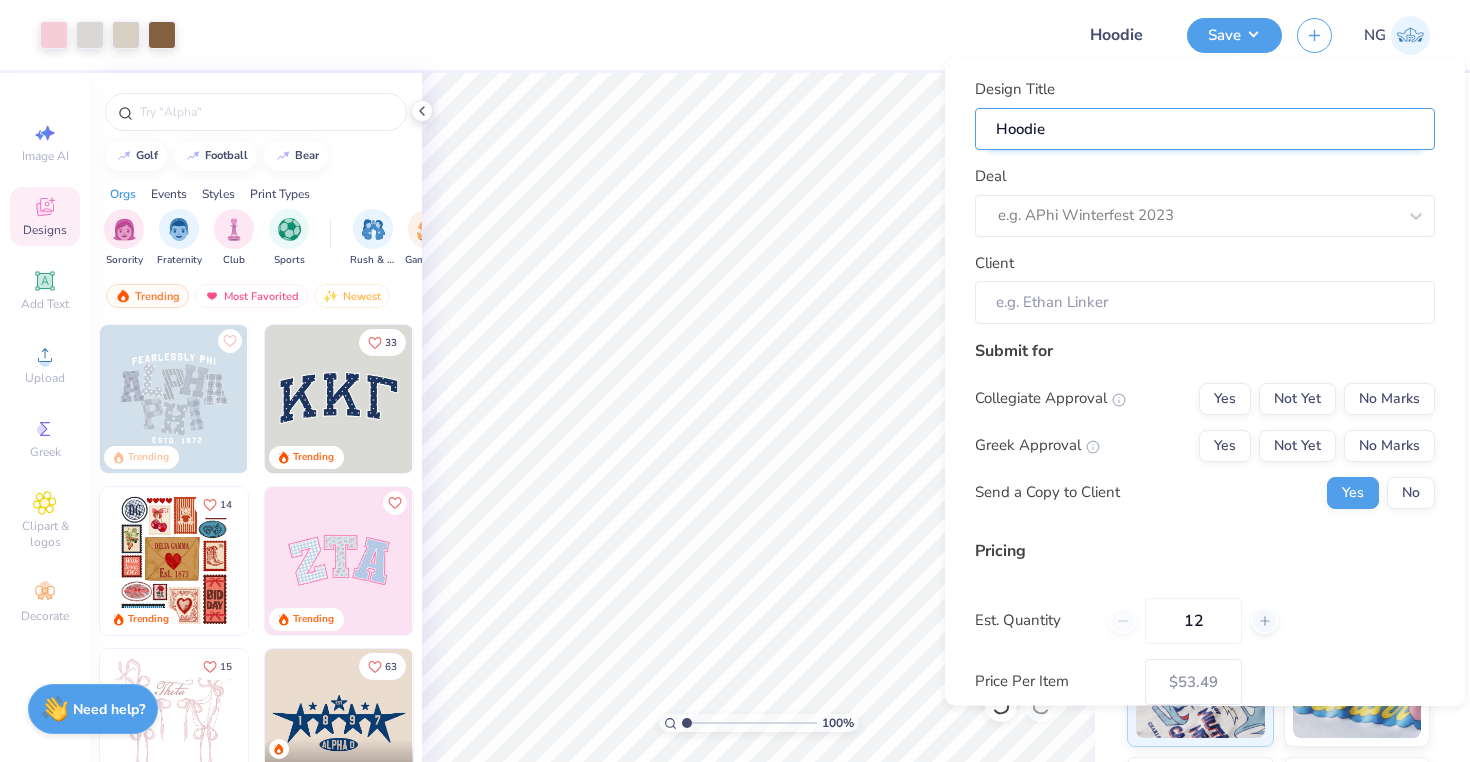 type on "Hoodie f" 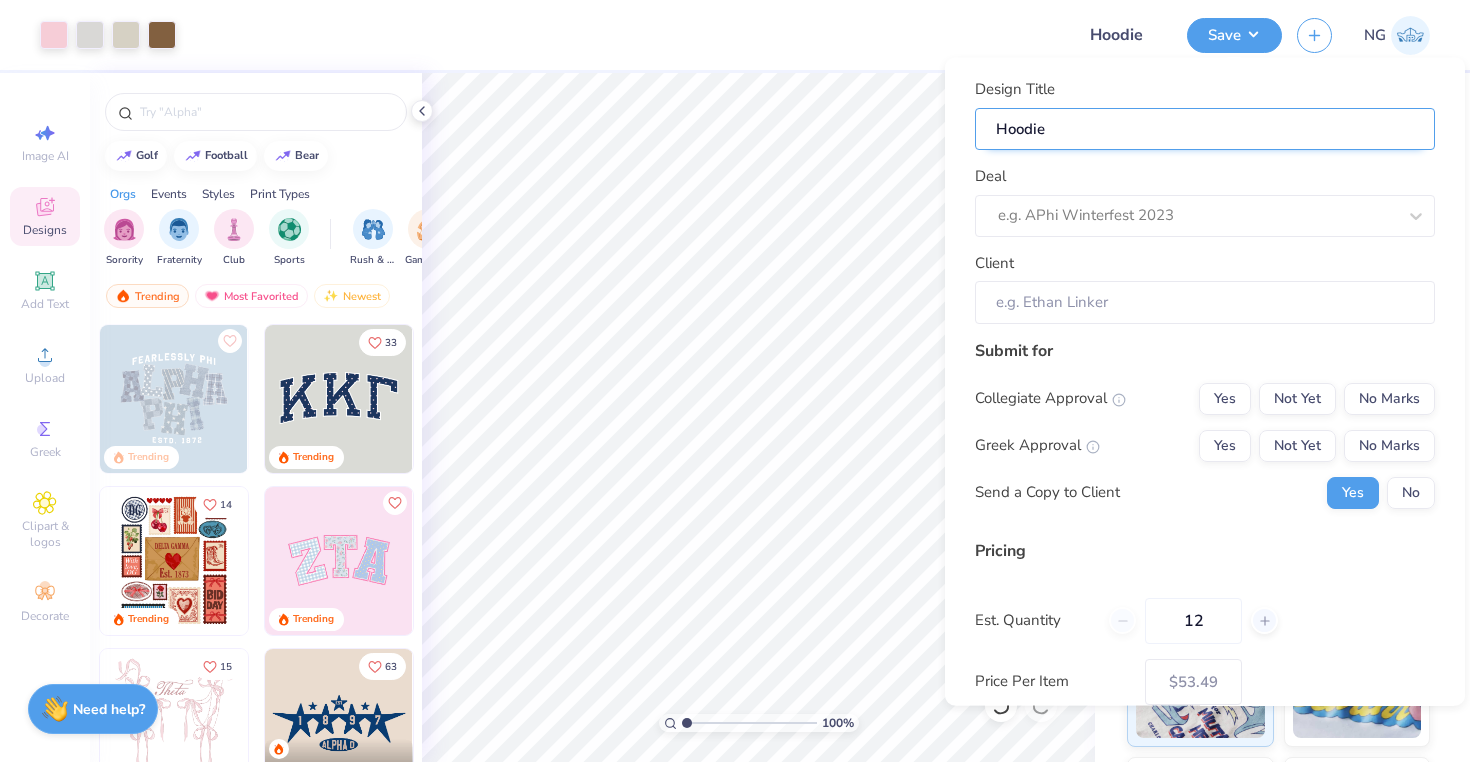 type on "Hoodie f" 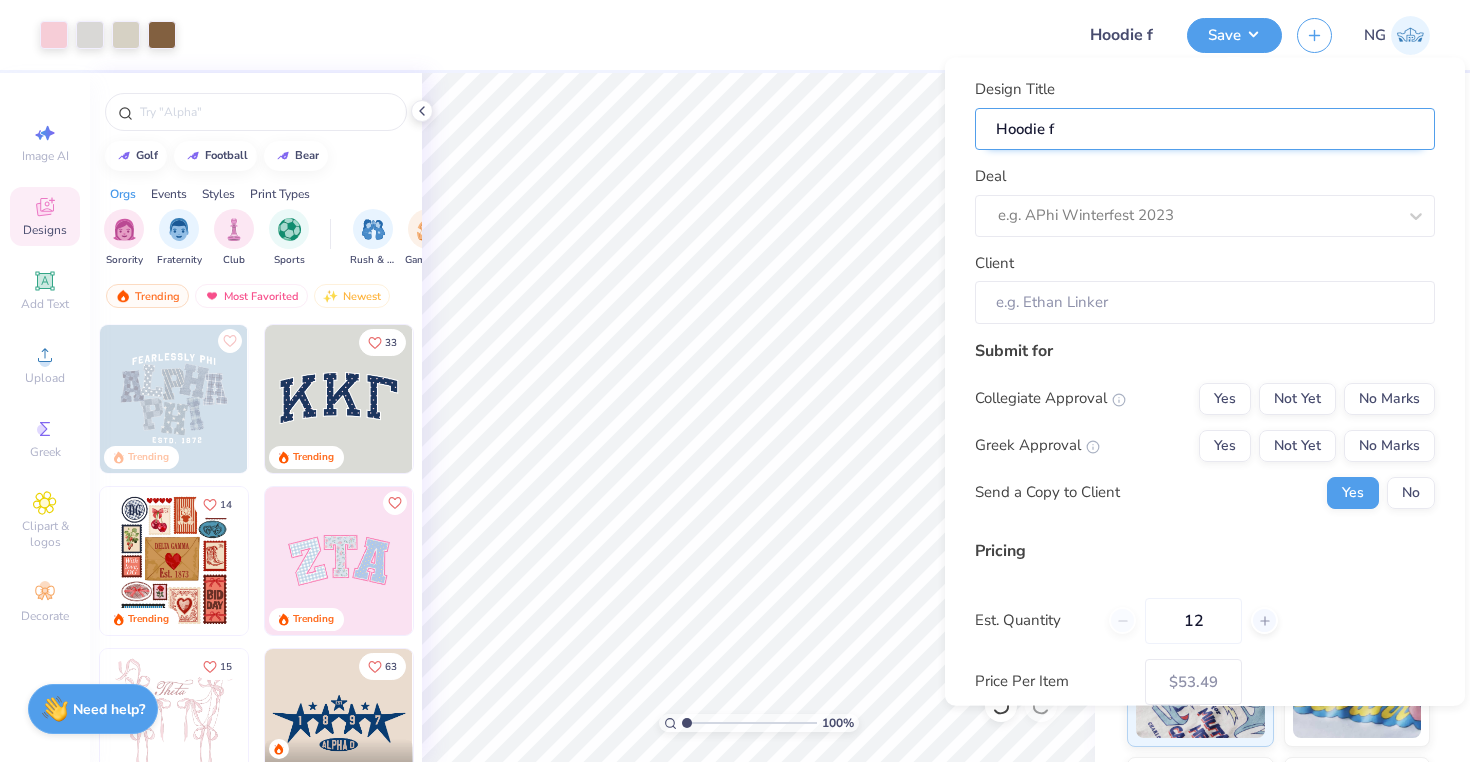 type on "[PRODUCT] fo" 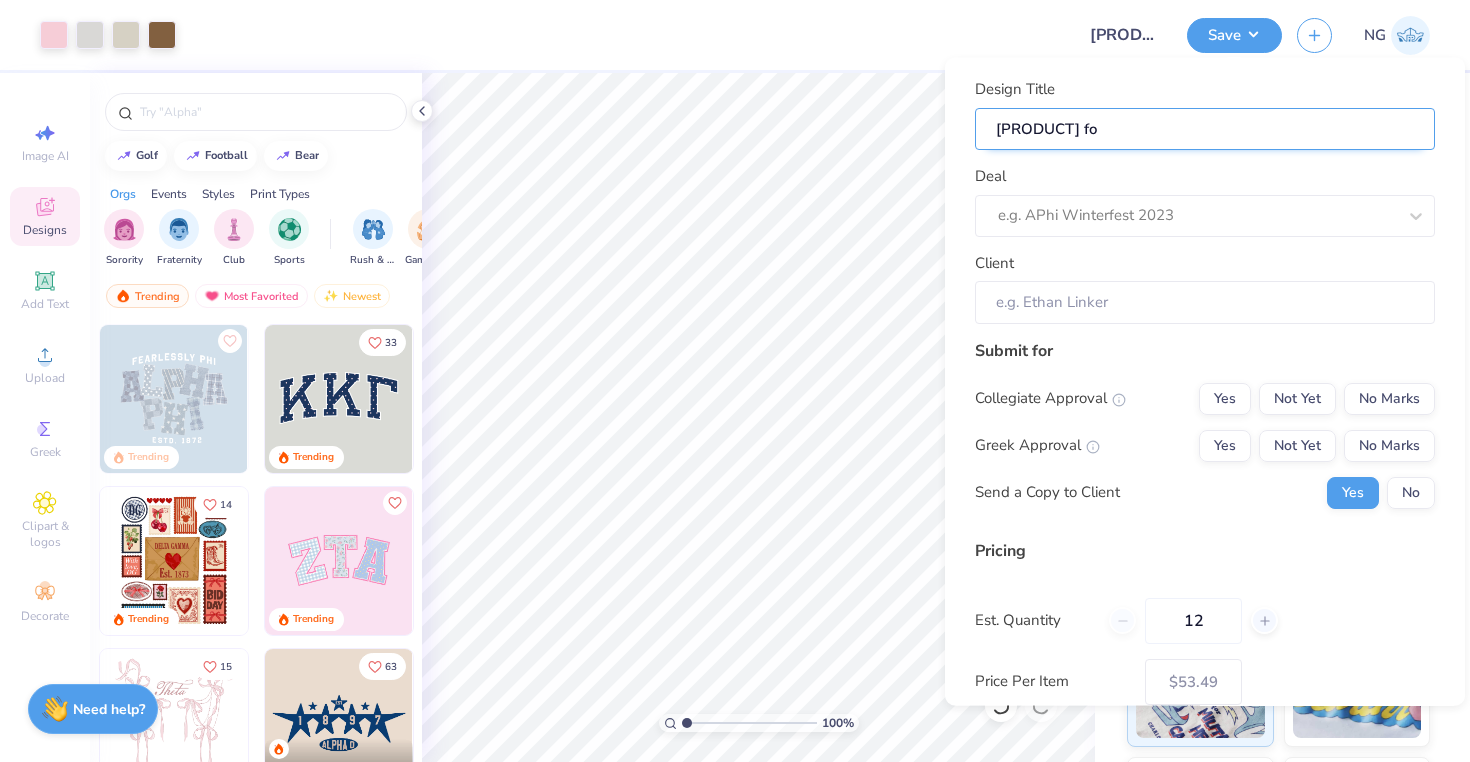 type on "Hoodie for" 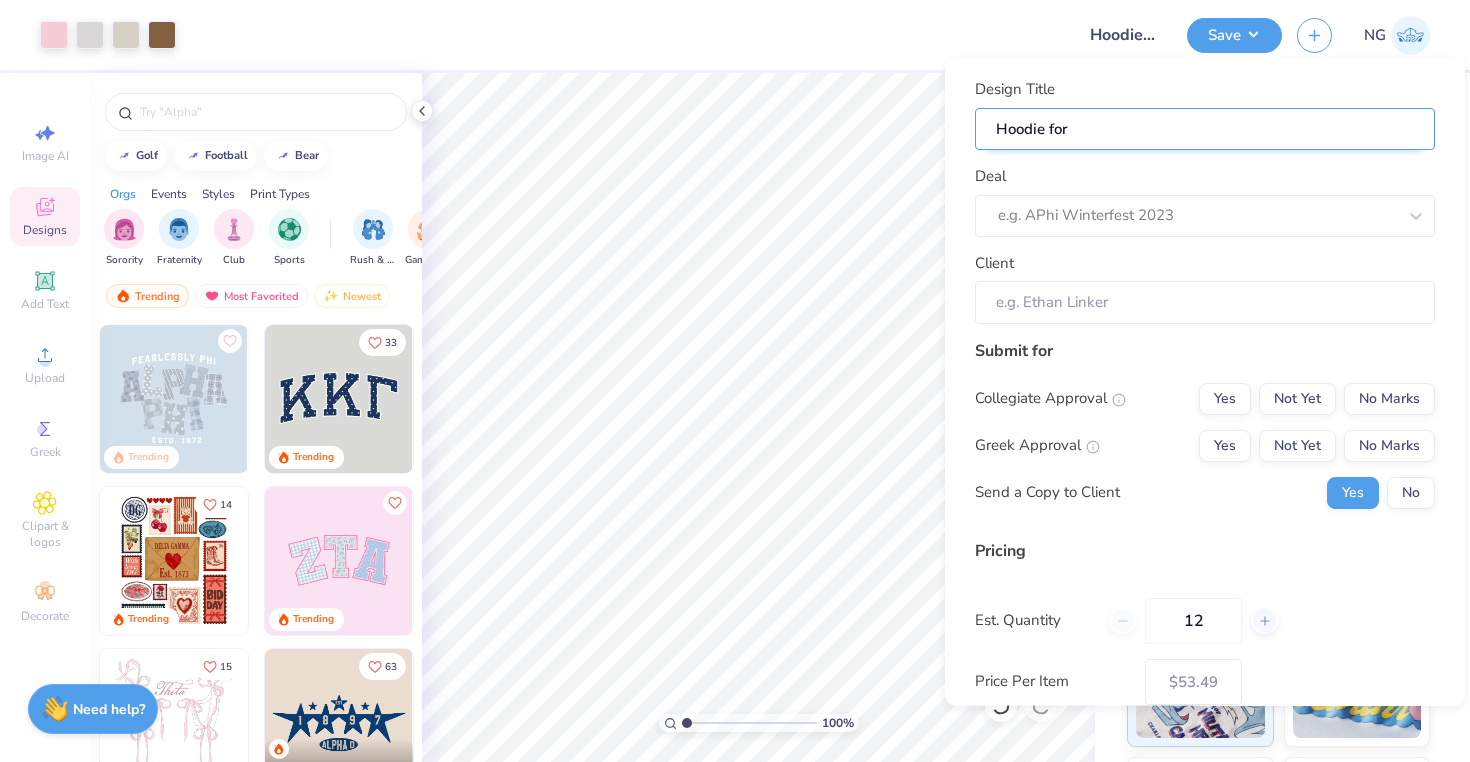 type on "Hoodie for" 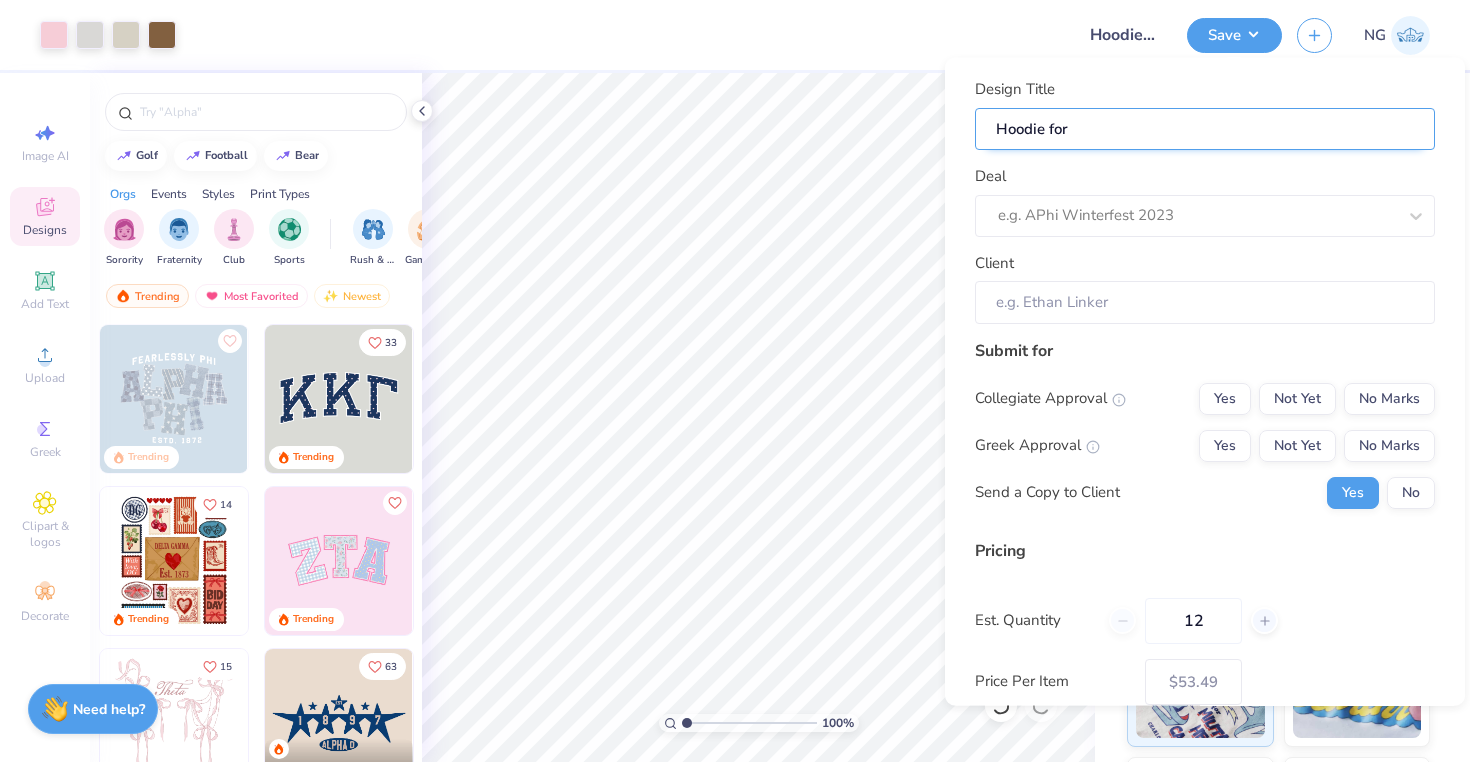 type on "Hoodie for" 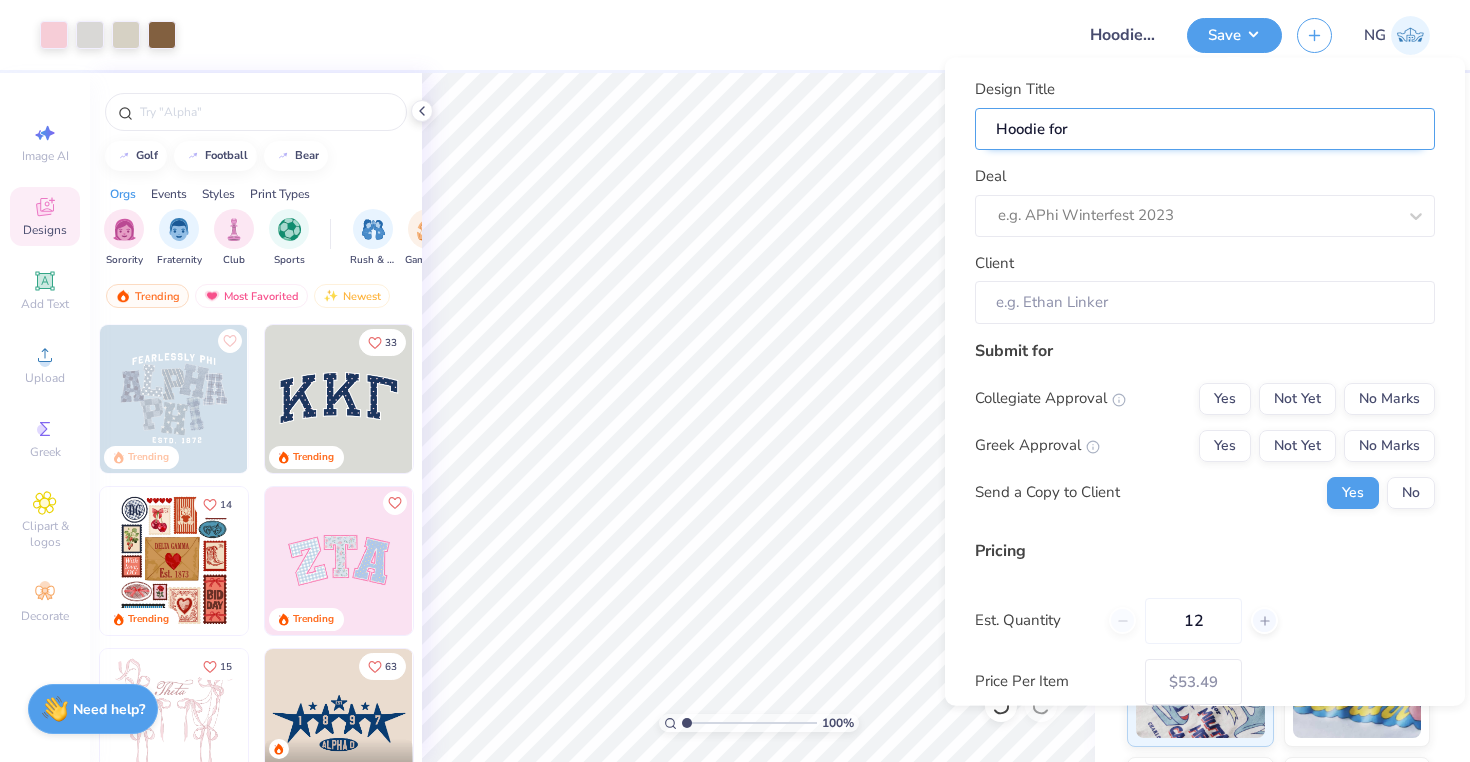 type on "[PRODUCT] for [PERSON]" 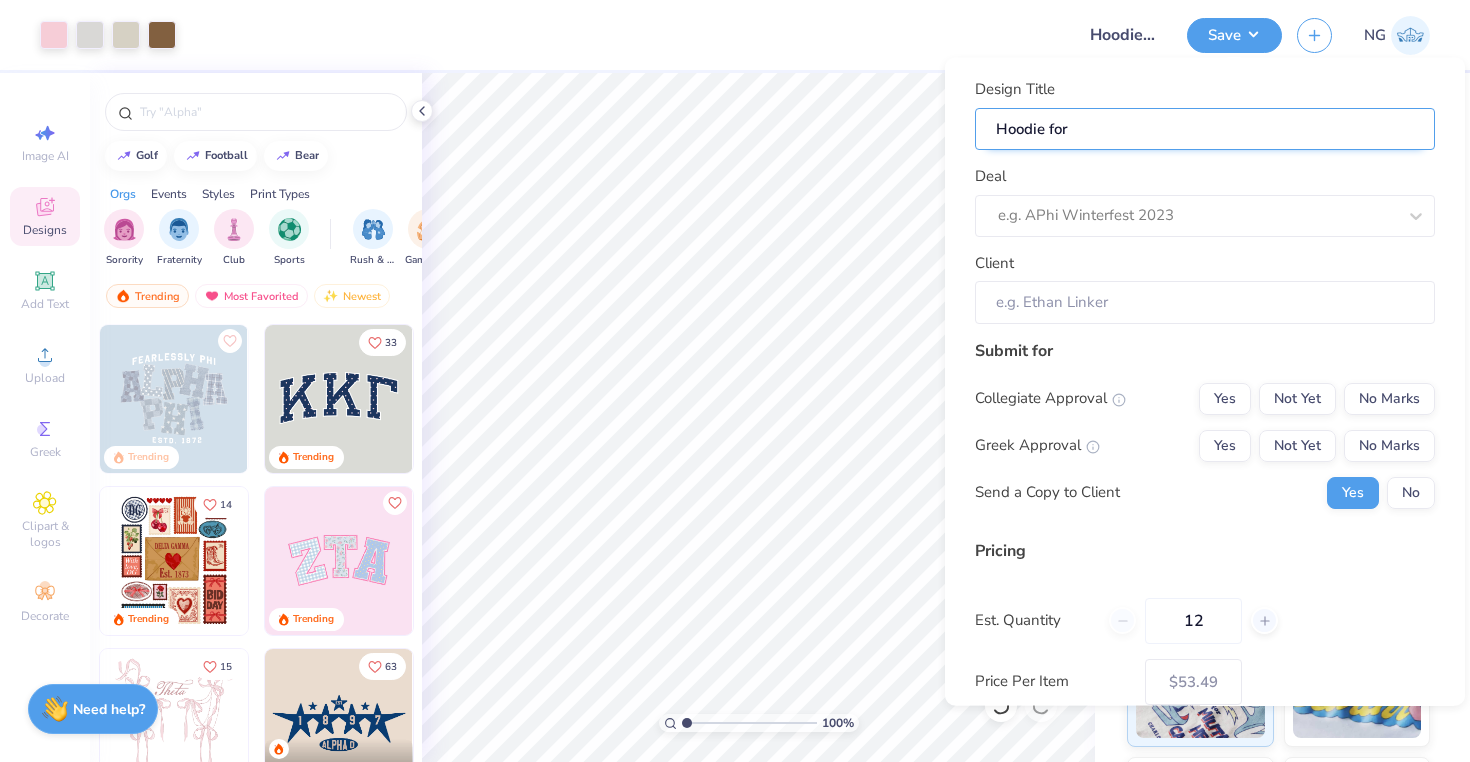 type on "[PRODUCT] for [PERSON]" 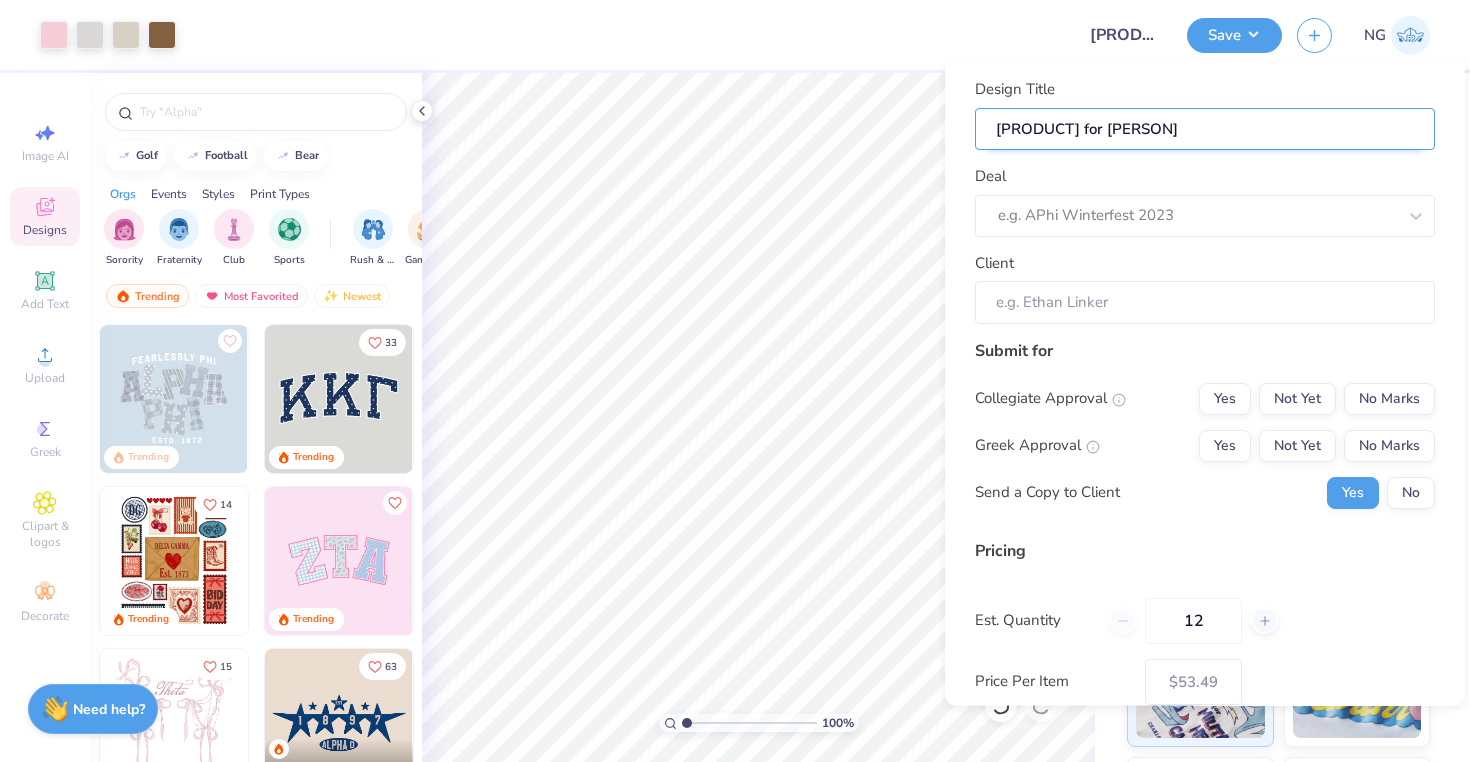 type on "Hoodie for [PERSON]" 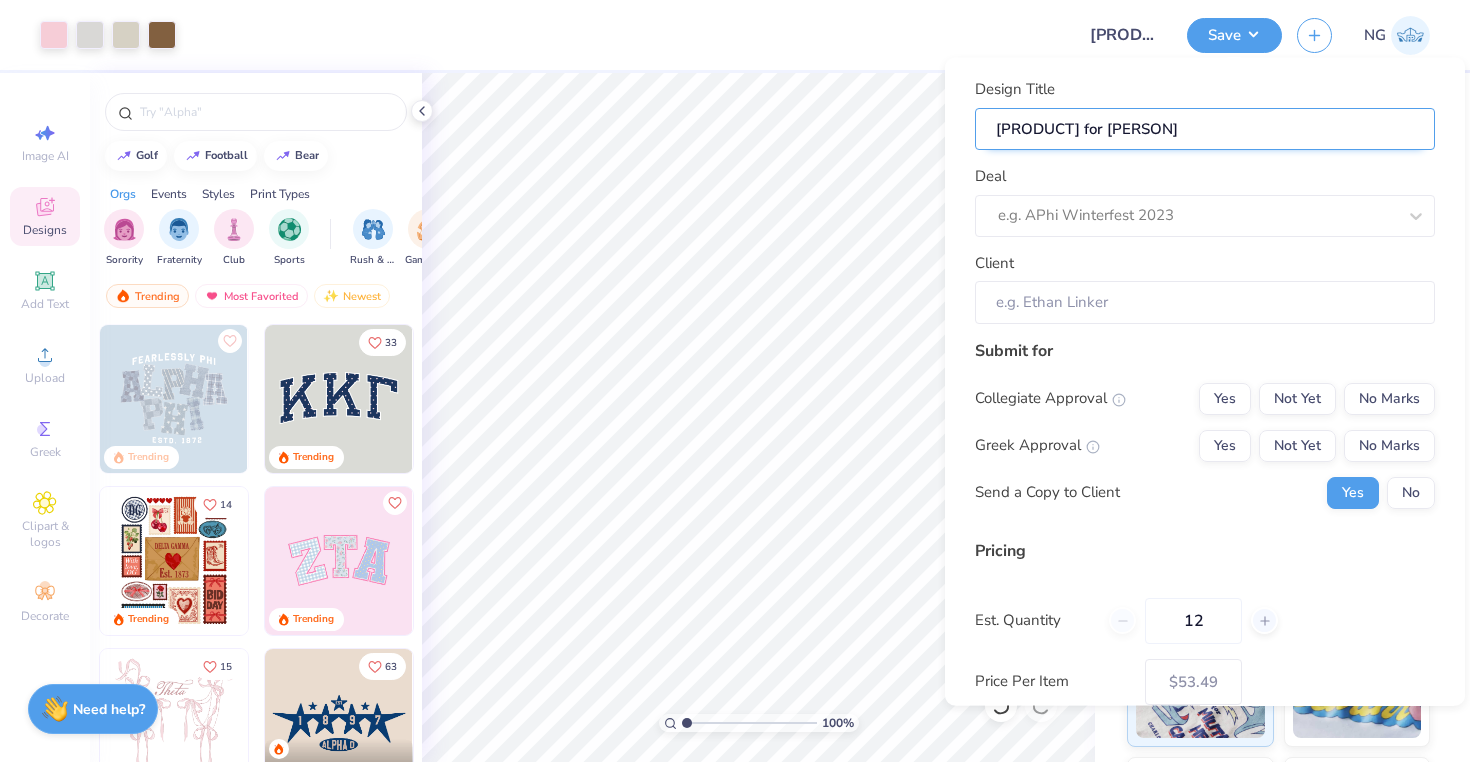 type on "Hoodie for [PERSON]" 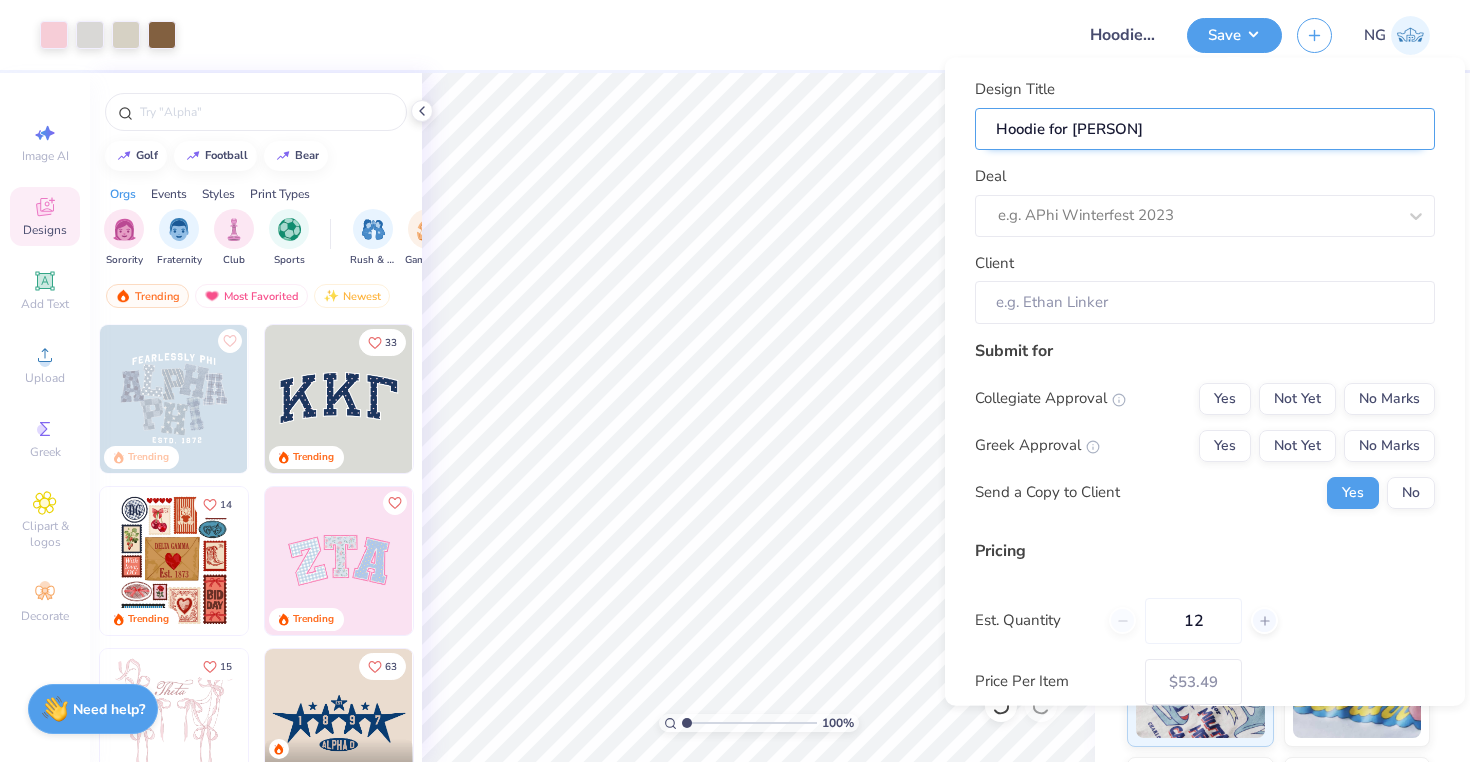 type on "[PRODUCT] for [PERSON]" 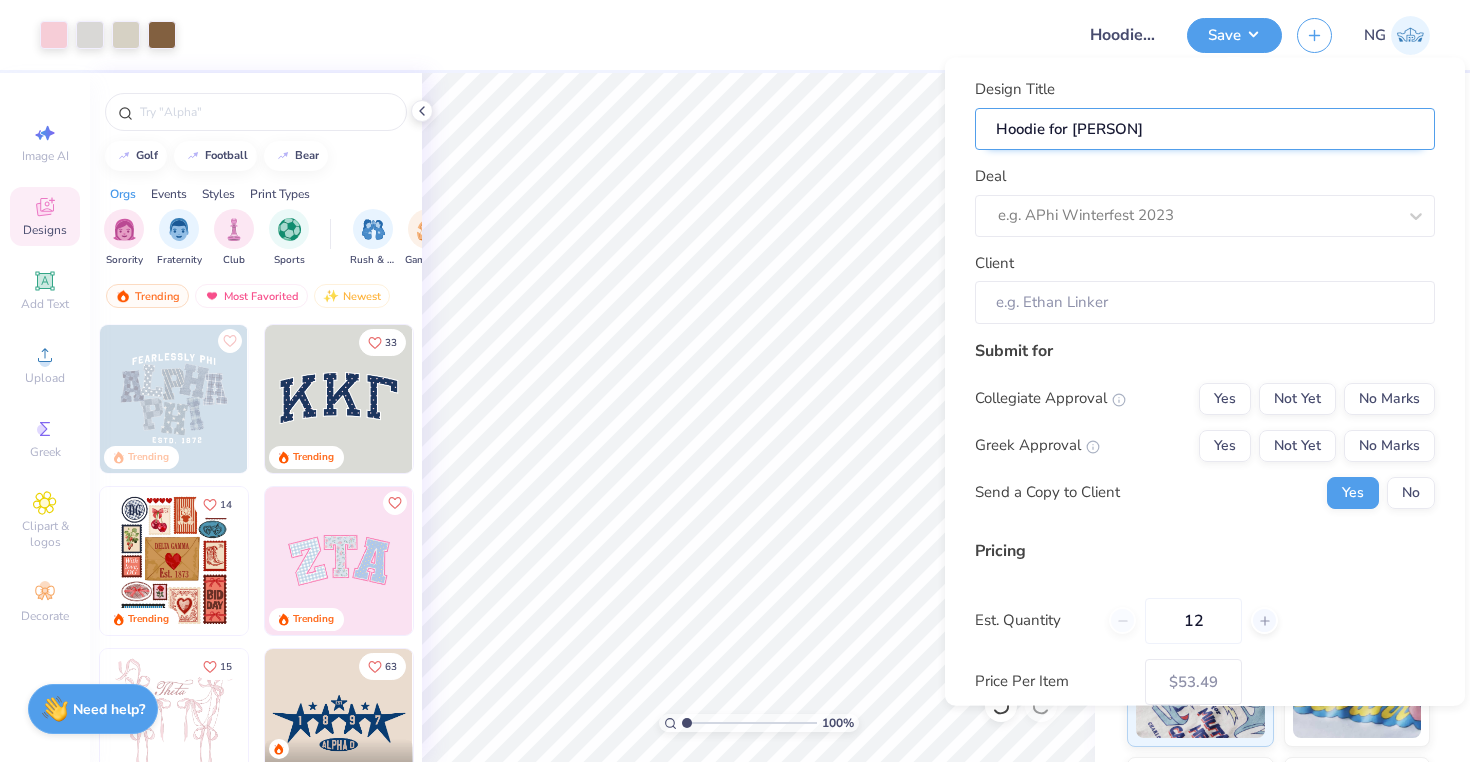 type on "[PRODUCT] for [PERSON]" 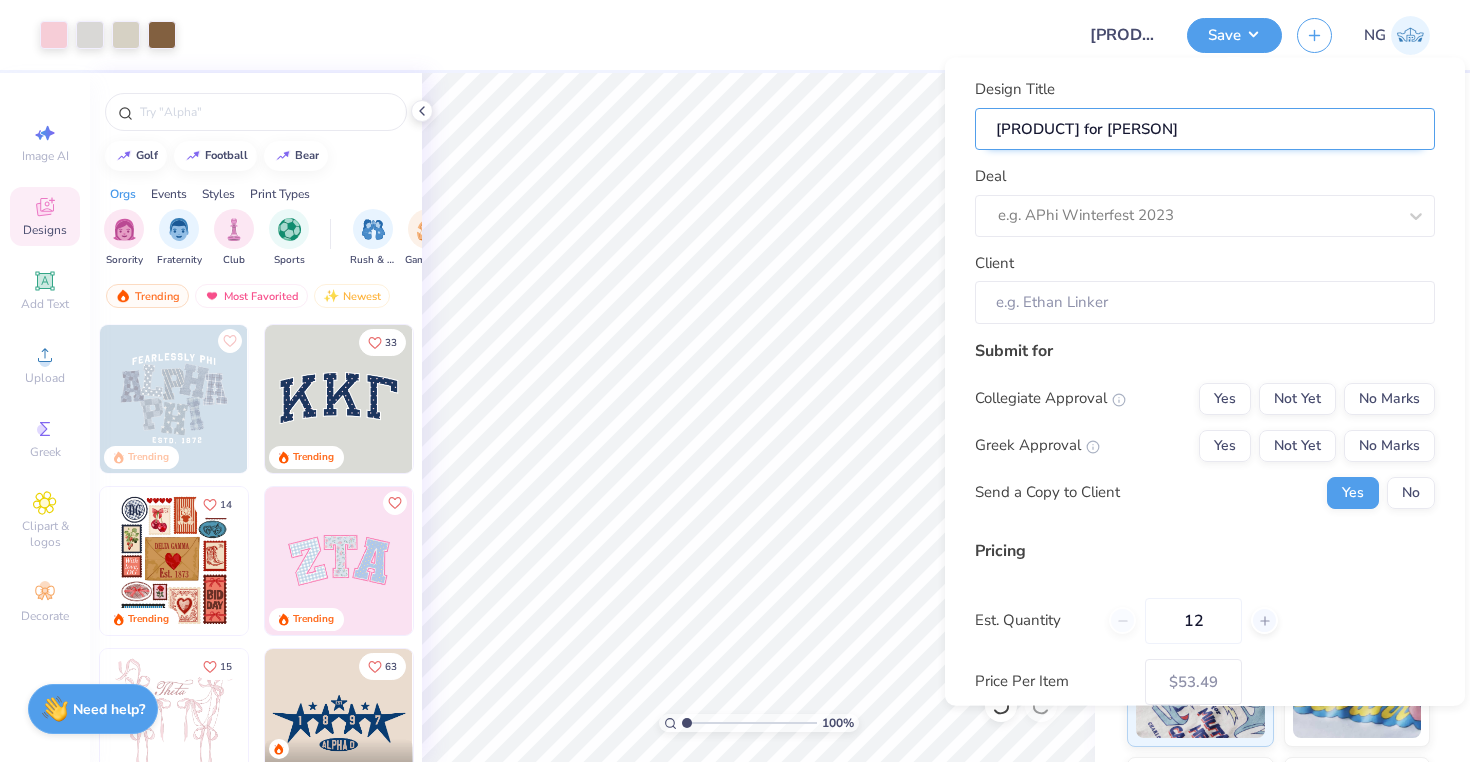 type on "Hoodie for [FIRST]" 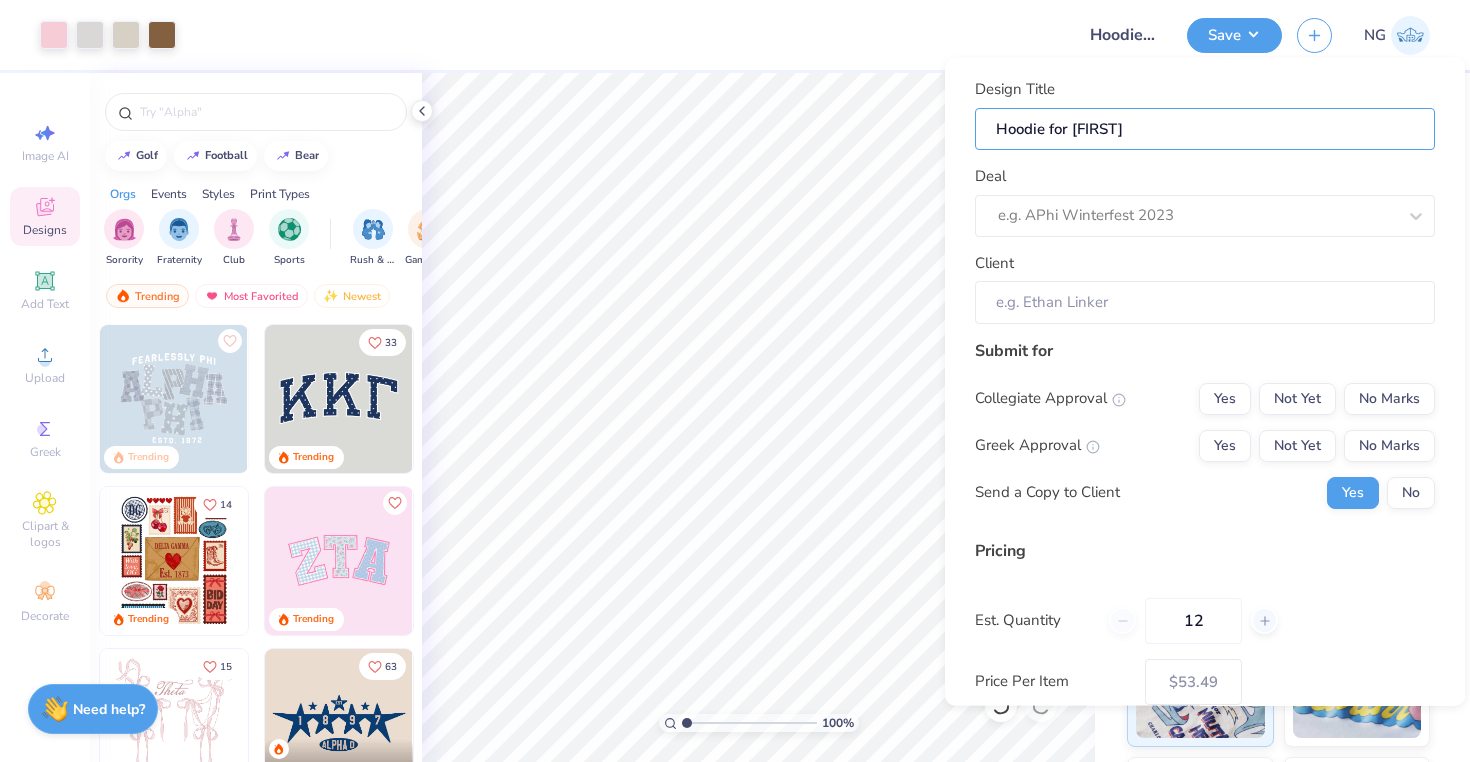 type on "Hoodie for [FIRST]" 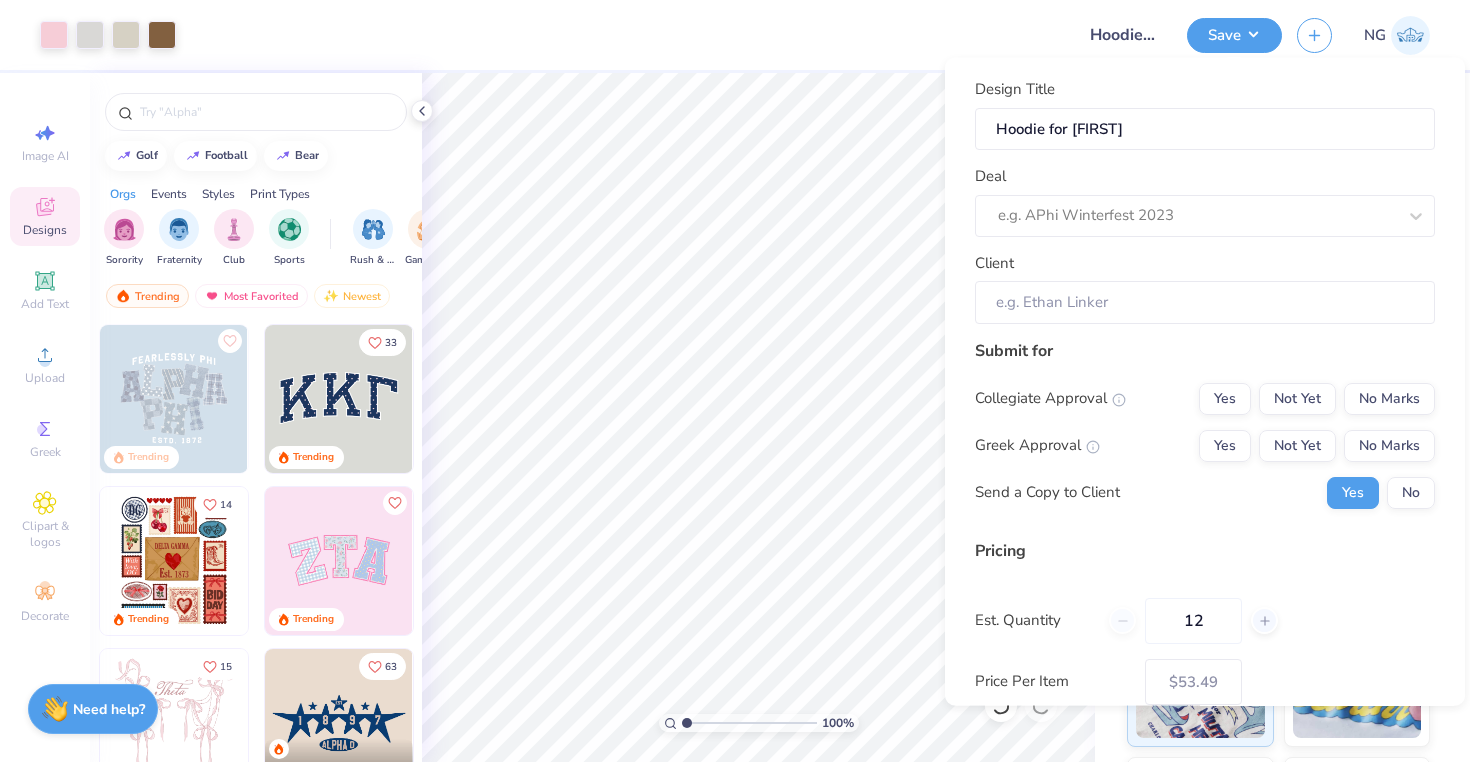 click on "Design Title Hoodie for [FIRST] Deal e.g. APhi Winterfest 2023 Client" at bounding box center (1205, 201) 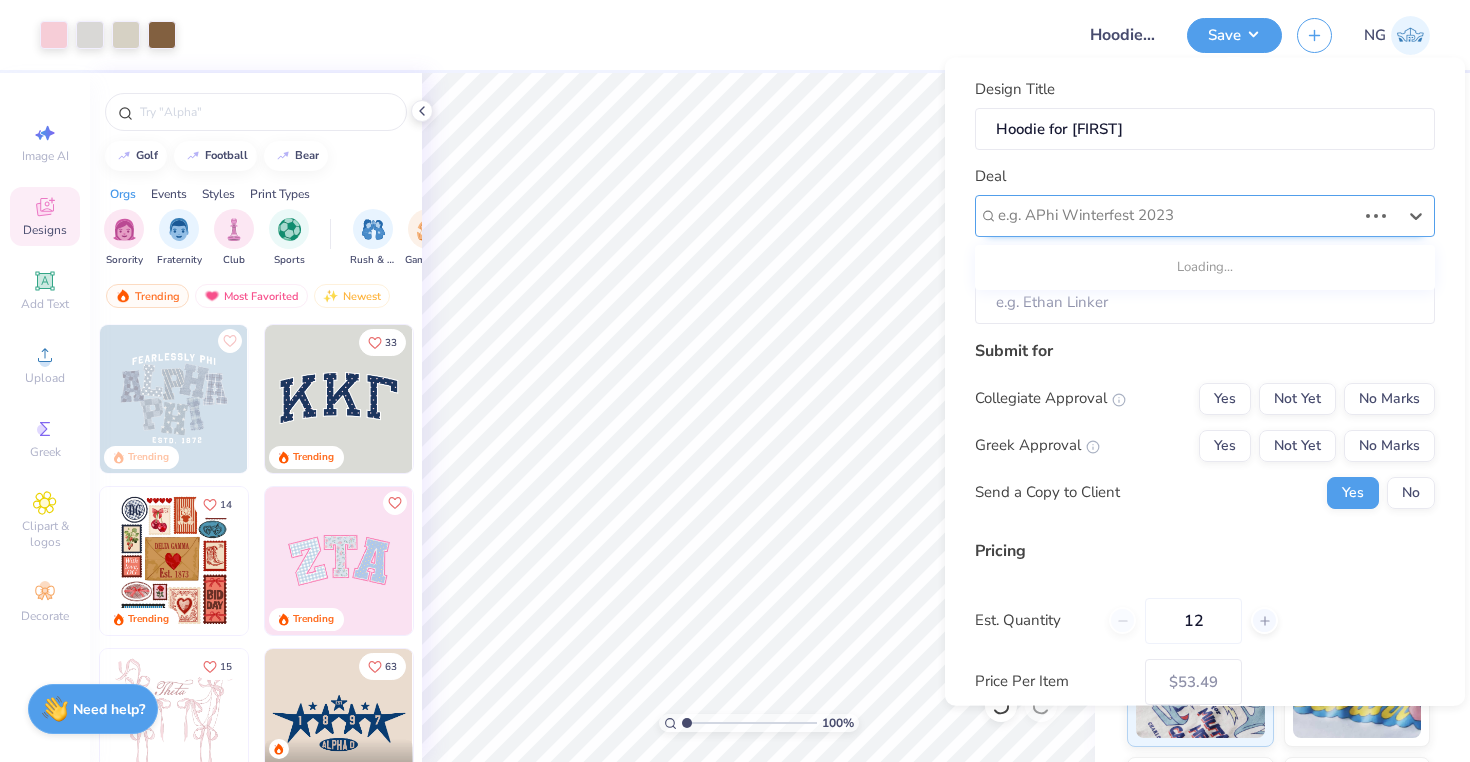 click on "e.g. APhi Winterfest 2023" at bounding box center (1205, 215) 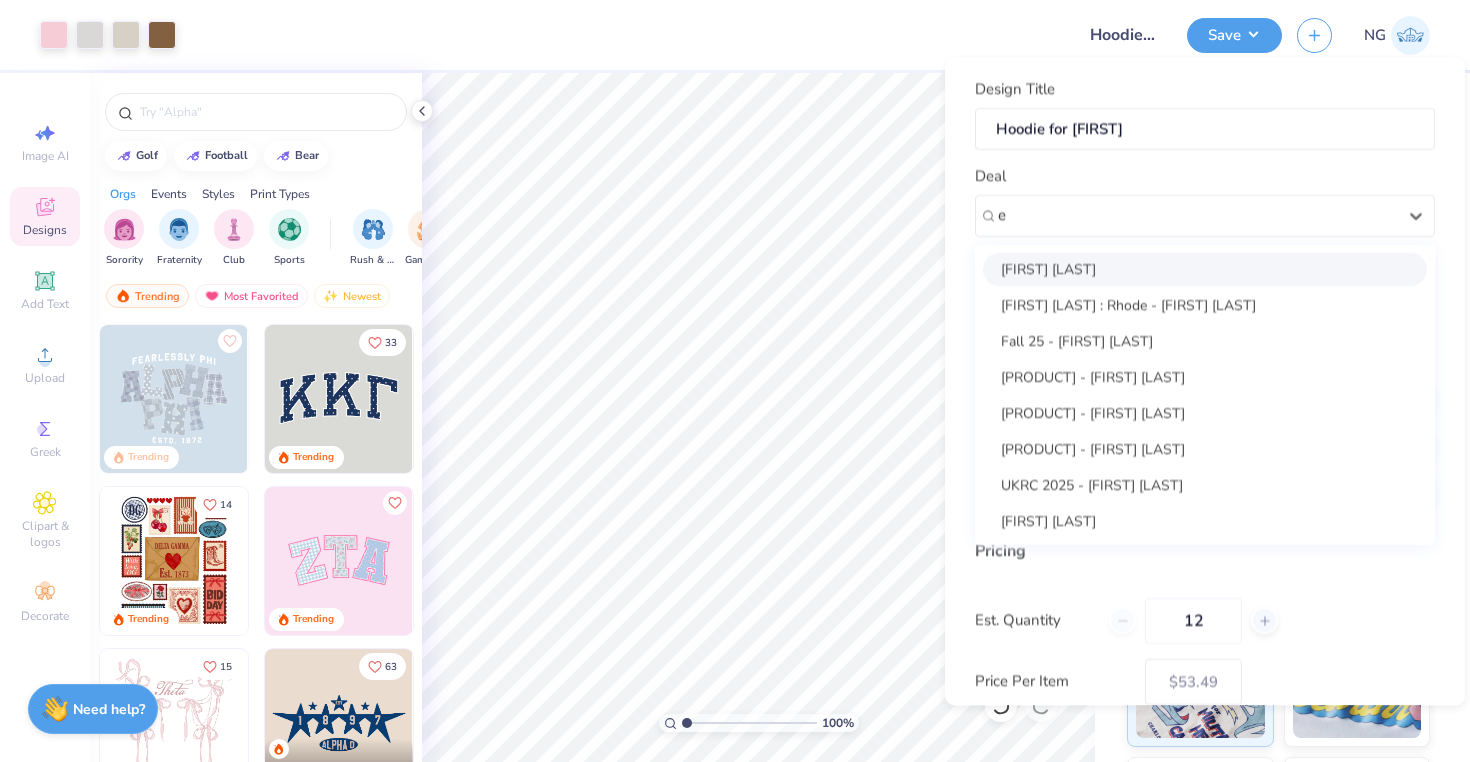 click on "[FIRST] [LAST]" at bounding box center (1205, 268) 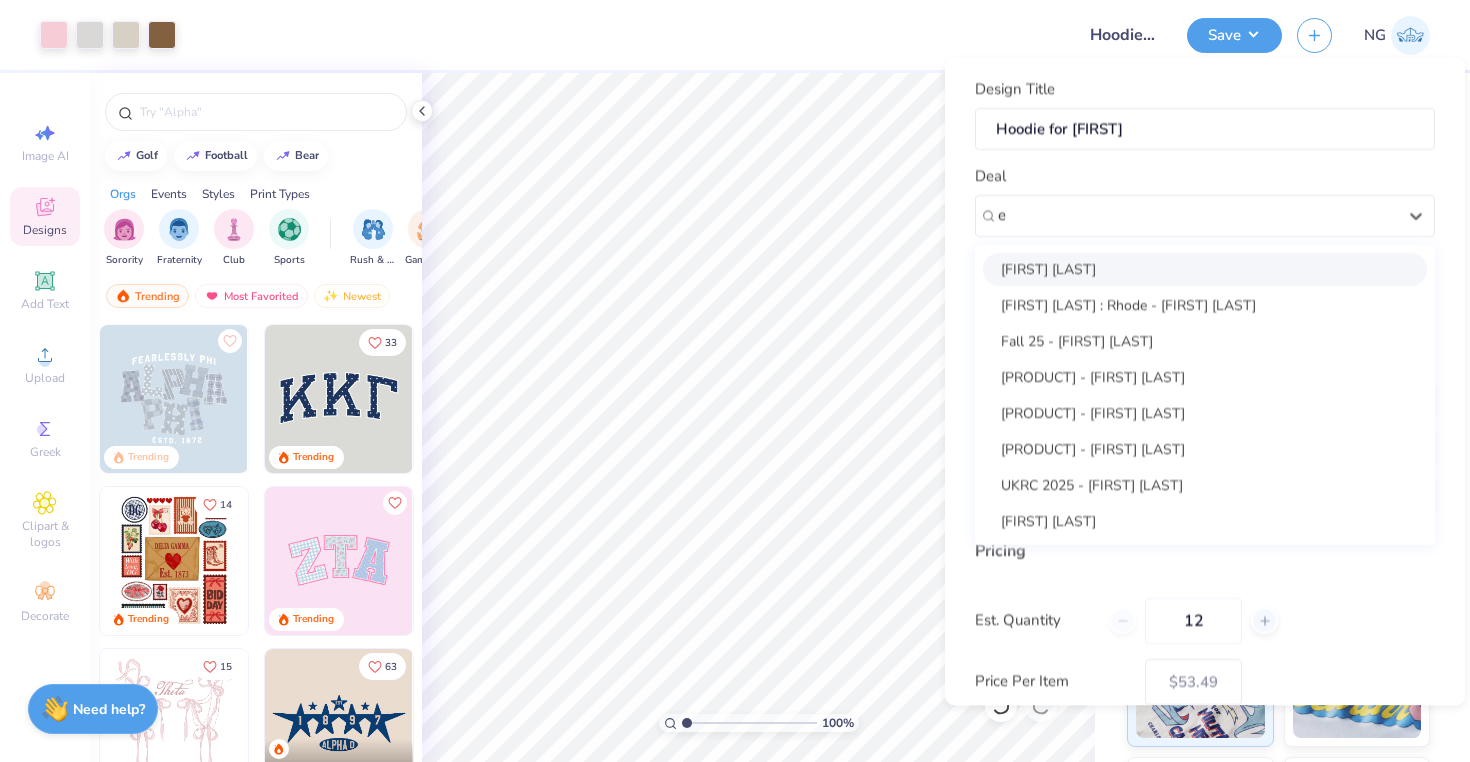 type on "e" 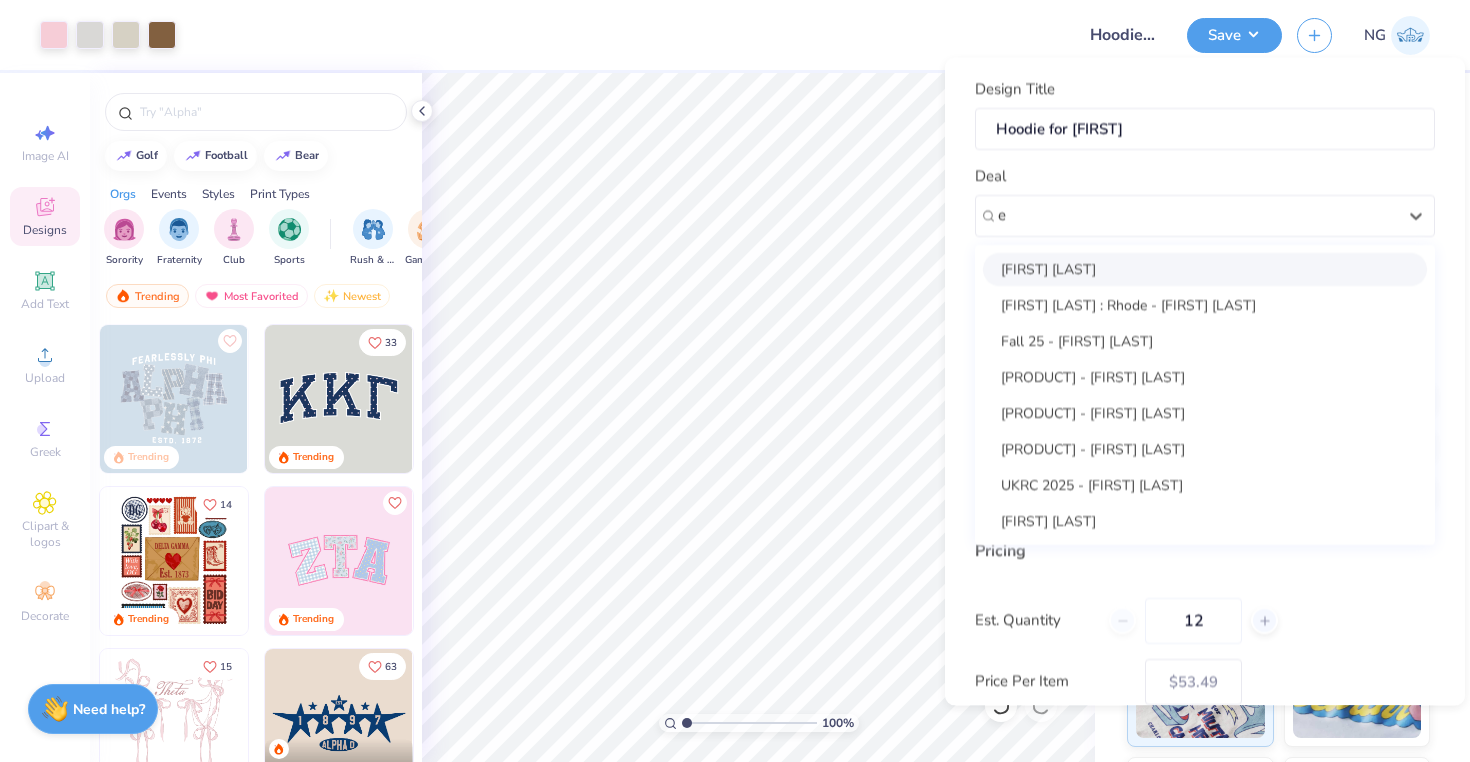 type 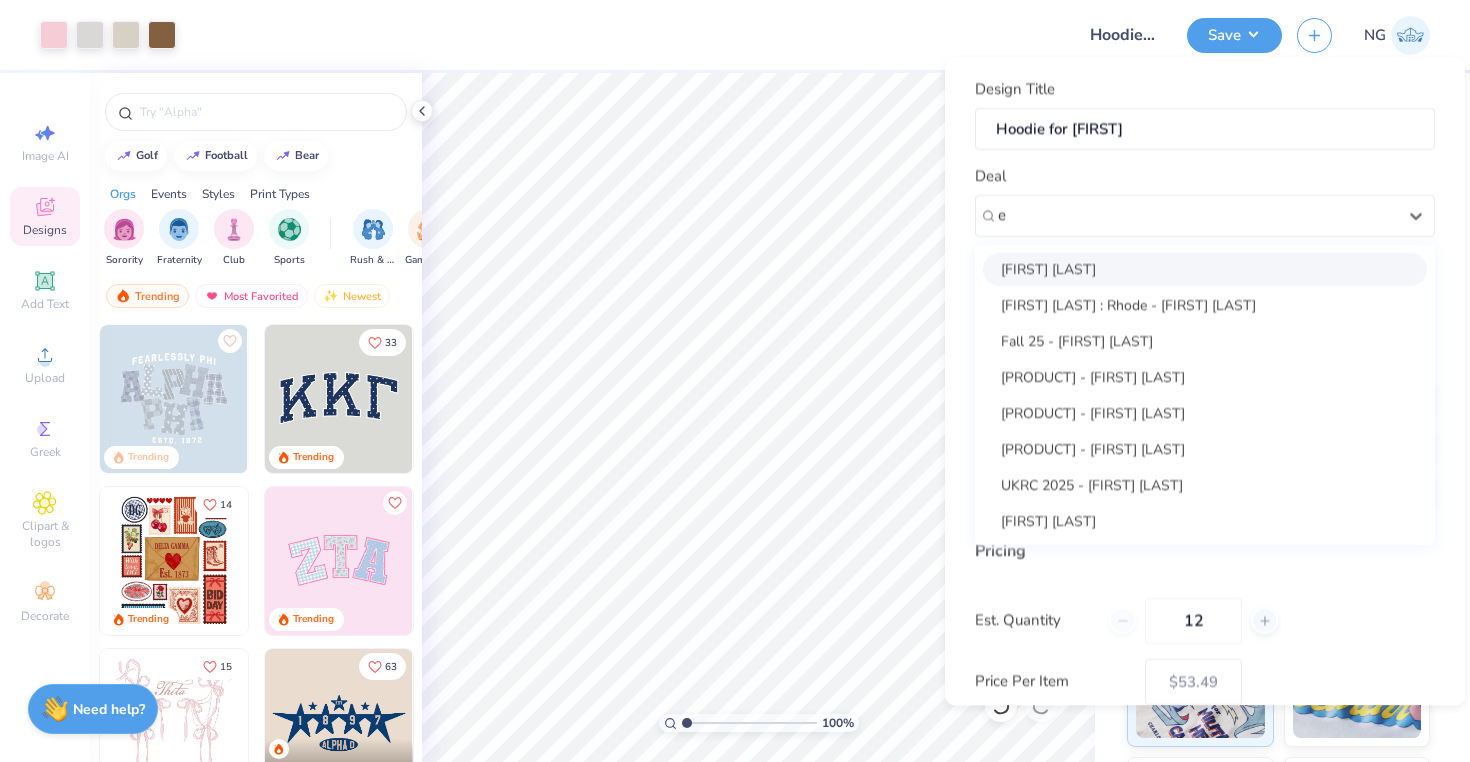 type on "[FIRST] [LAST]" 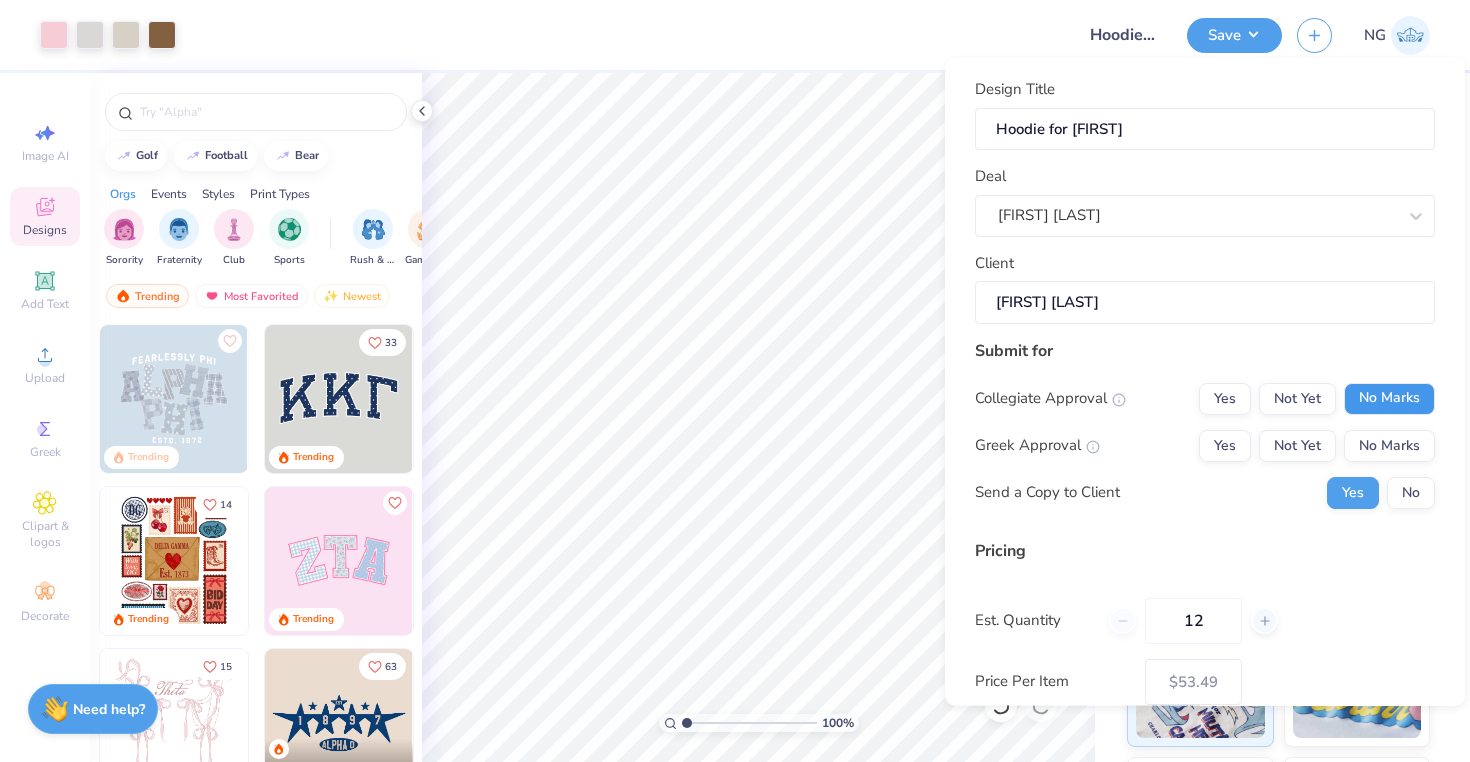 click on "No Marks" at bounding box center (1389, 398) 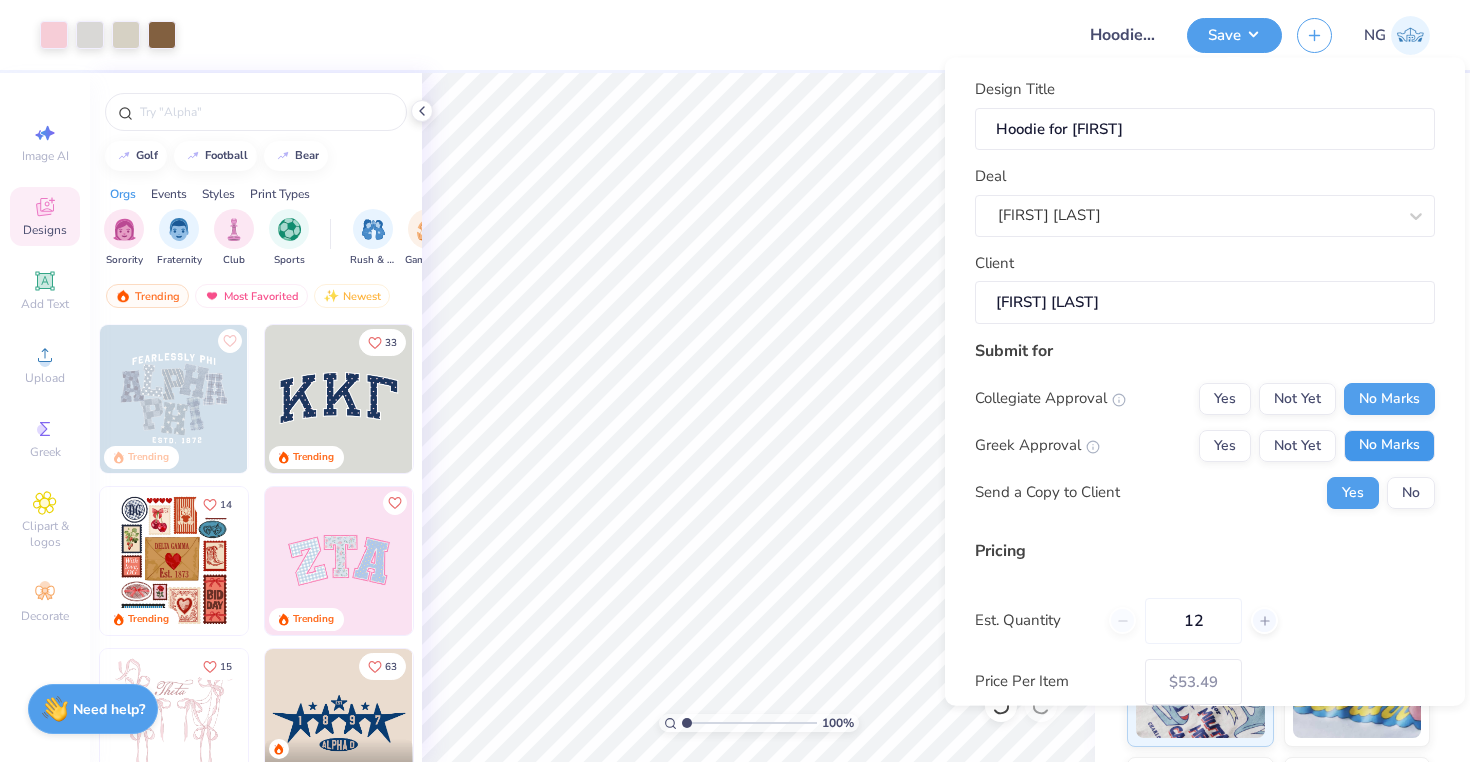 click on "No Marks" at bounding box center [1389, 445] 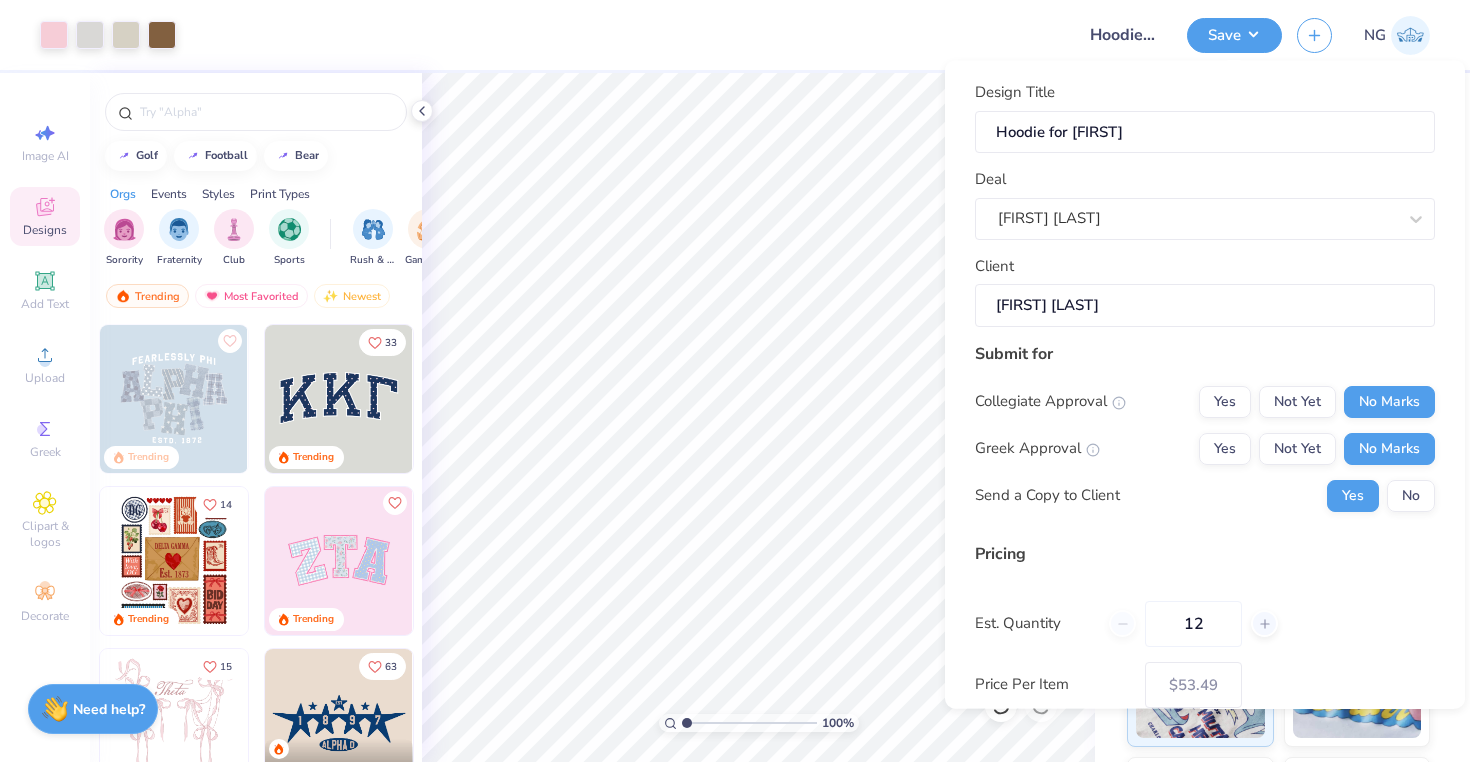 scroll, scrollTop: 157, scrollLeft: 0, axis: vertical 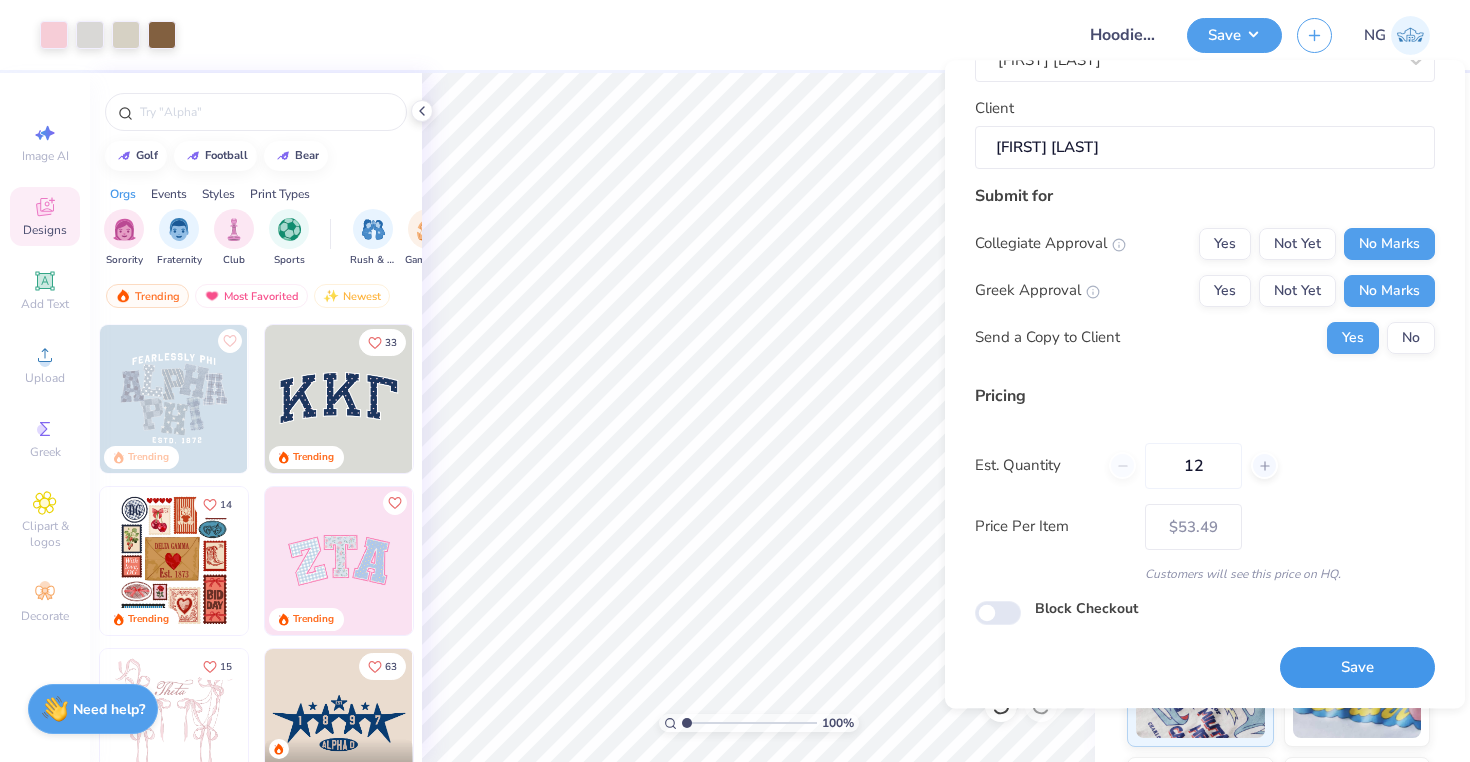 click on "Save" at bounding box center (1357, 668) 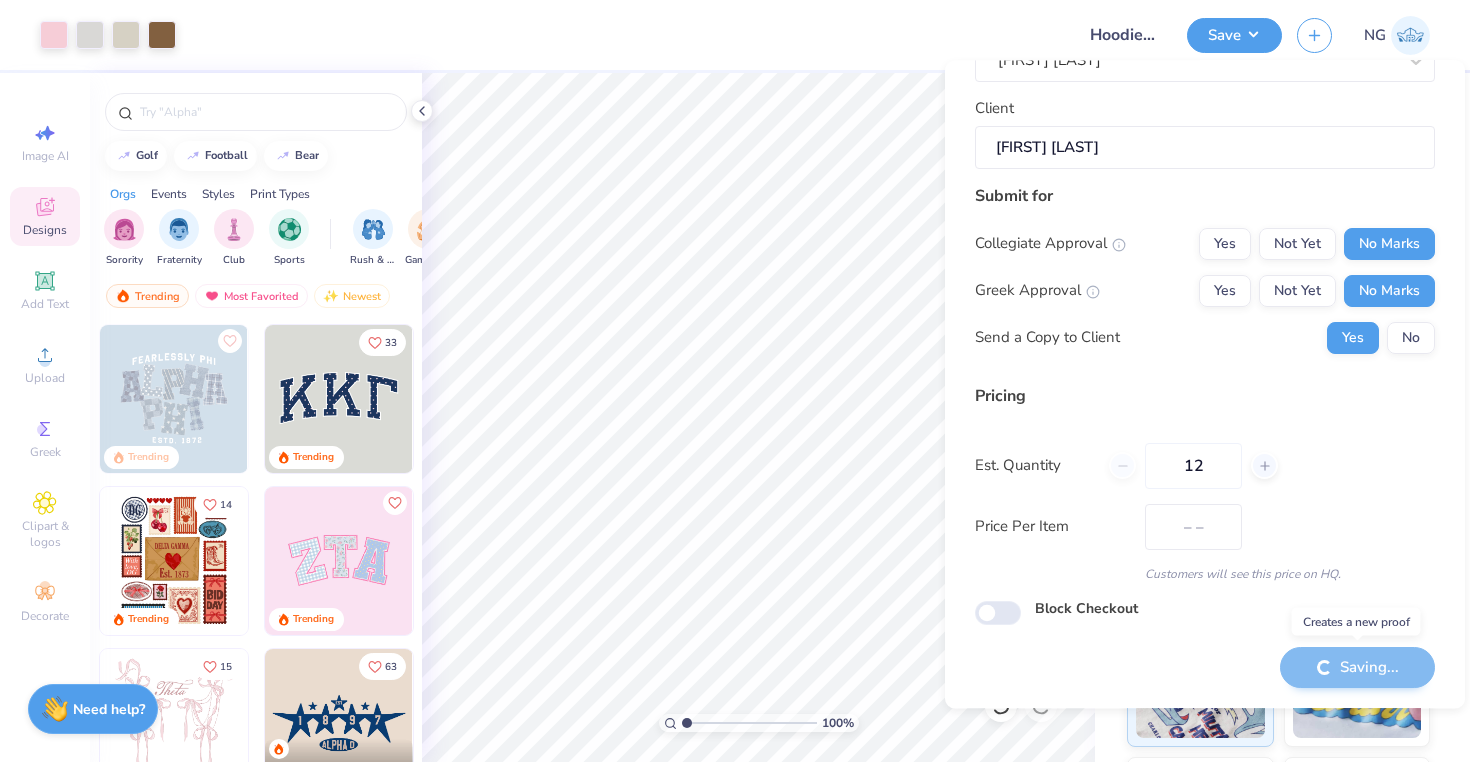 type on "$53.49" 